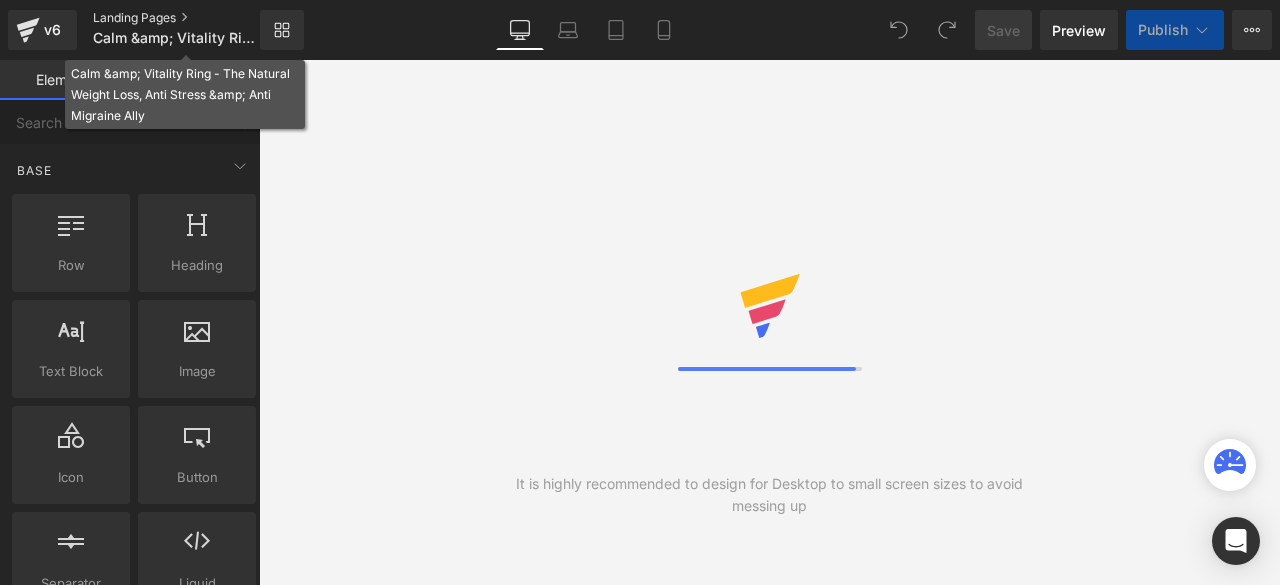scroll, scrollTop: 0, scrollLeft: 0, axis: both 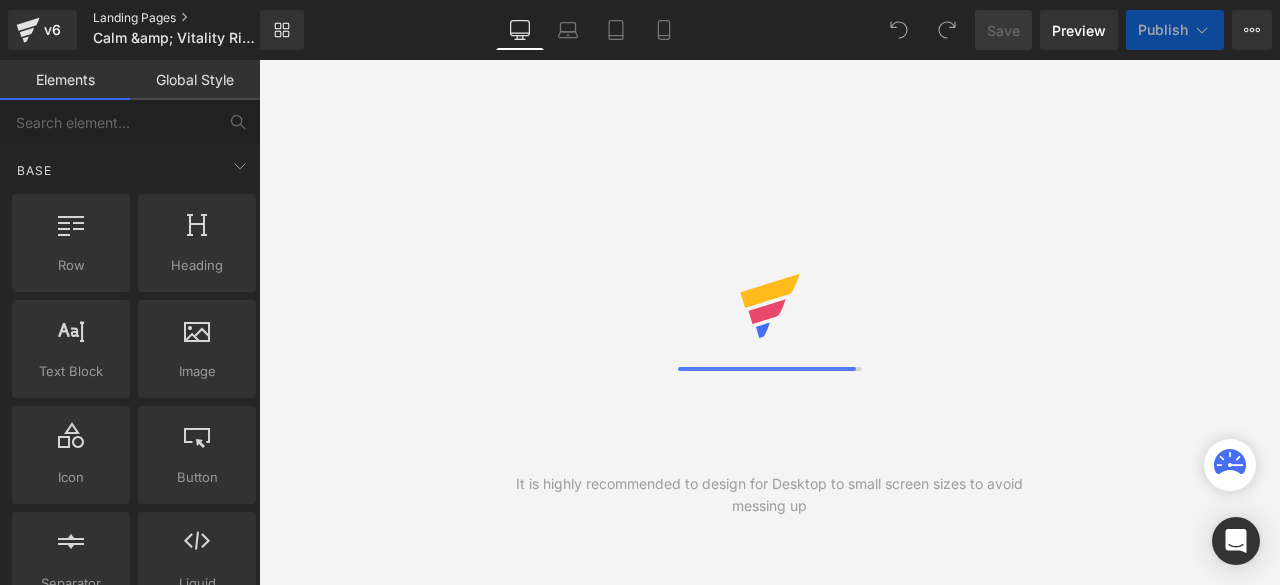 click on "Landing Pages" at bounding box center (193, 18) 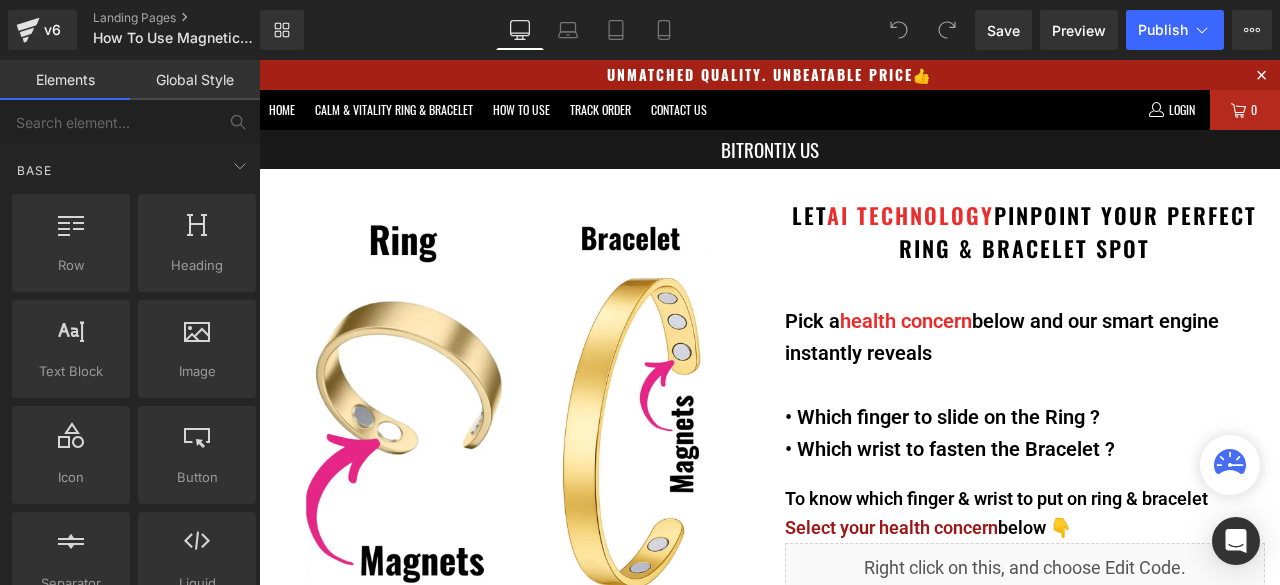 scroll, scrollTop: 0, scrollLeft: 0, axis: both 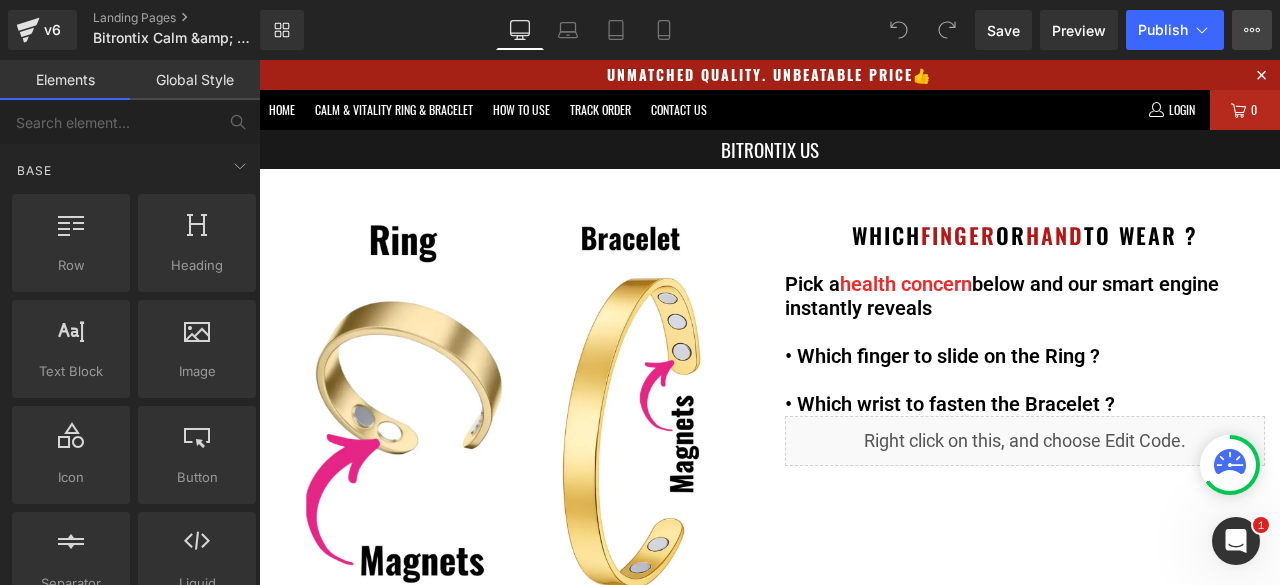 click on "View Live Page View with current Template Save Template to Library Schedule Publish  Optimize  Publish Settings Shortcuts" at bounding box center [1252, 30] 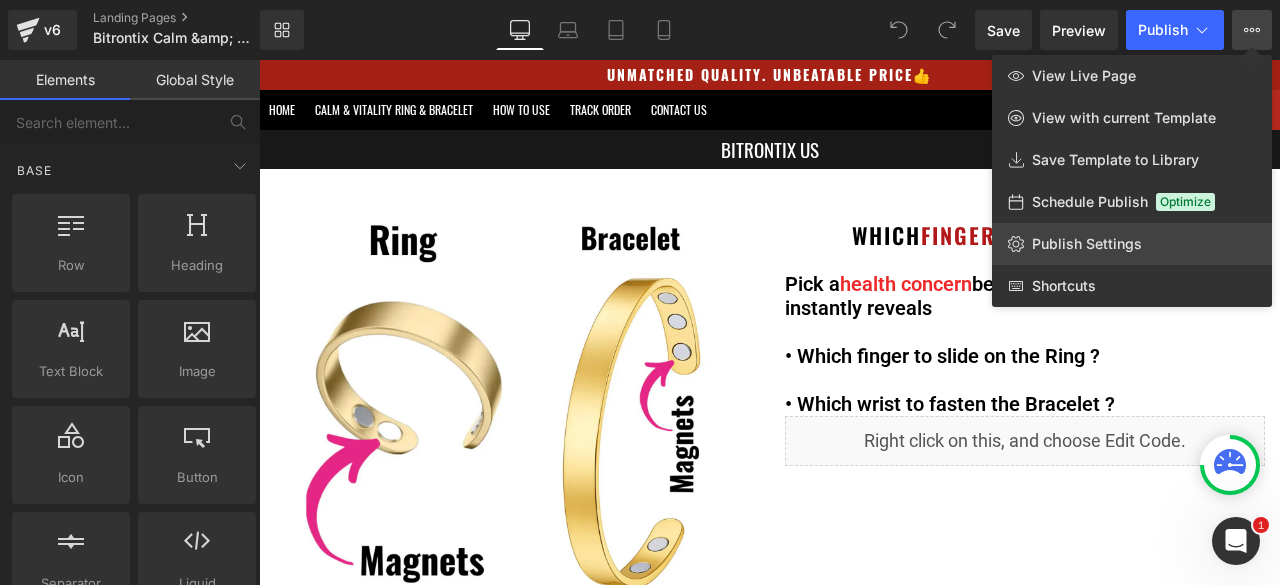 click on "Publish Settings" at bounding box center (1087, 244) 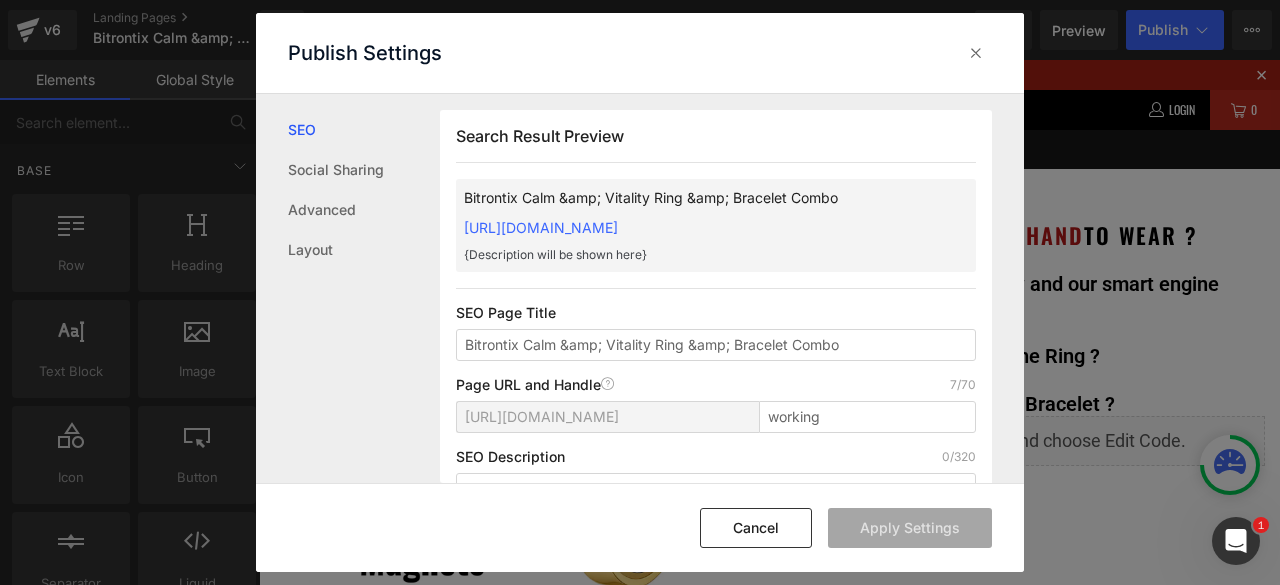 scroll, scrollTop: 1, scrollLeft: 0, axis: vertical 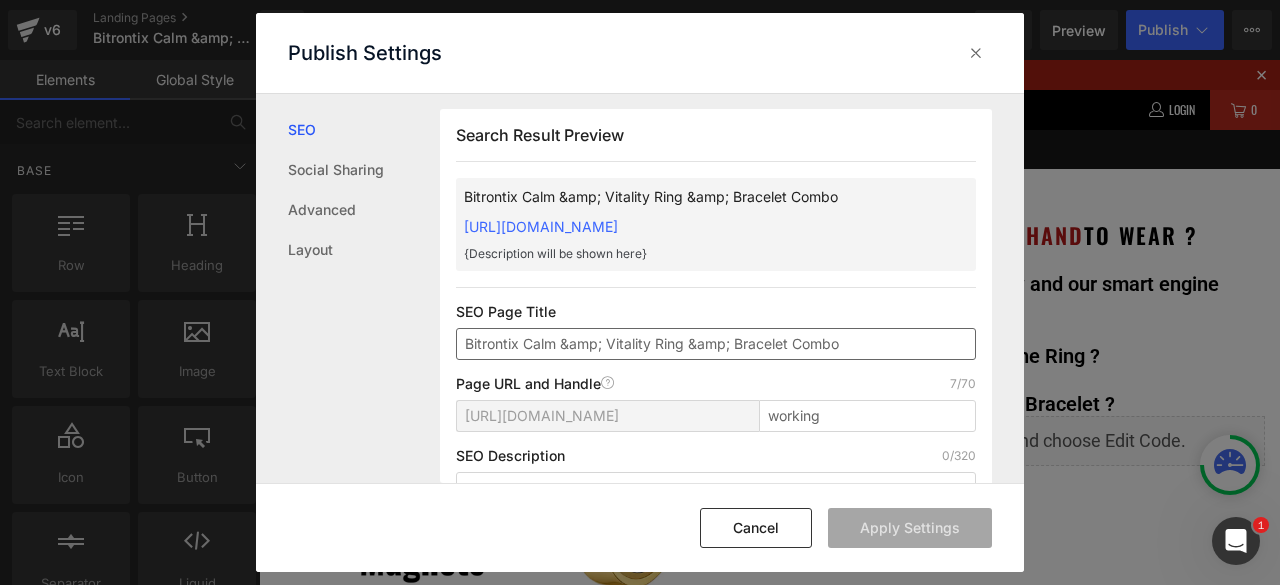 click on "Bitrontix Calm &amp; Vitality Ring &amp; Bracelet Combo" at bounding box center (716, 344) 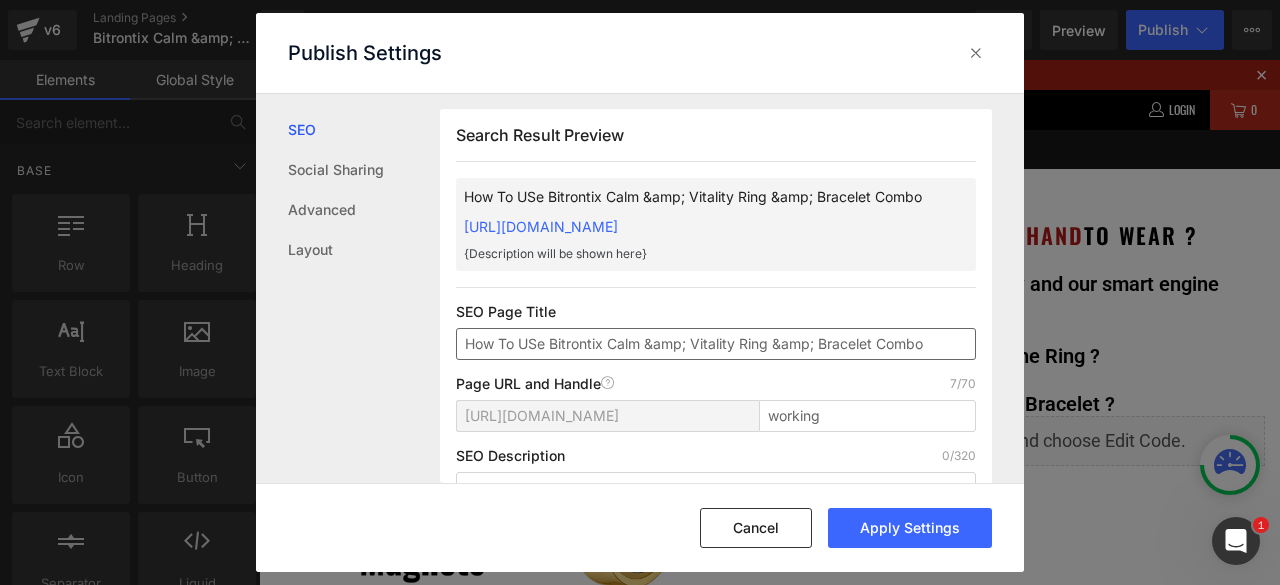 click on "How To USe Bitrontix Calm &amp; Vitality Ring &amp; Bracelet Combo" at bounding box center (716, 344) 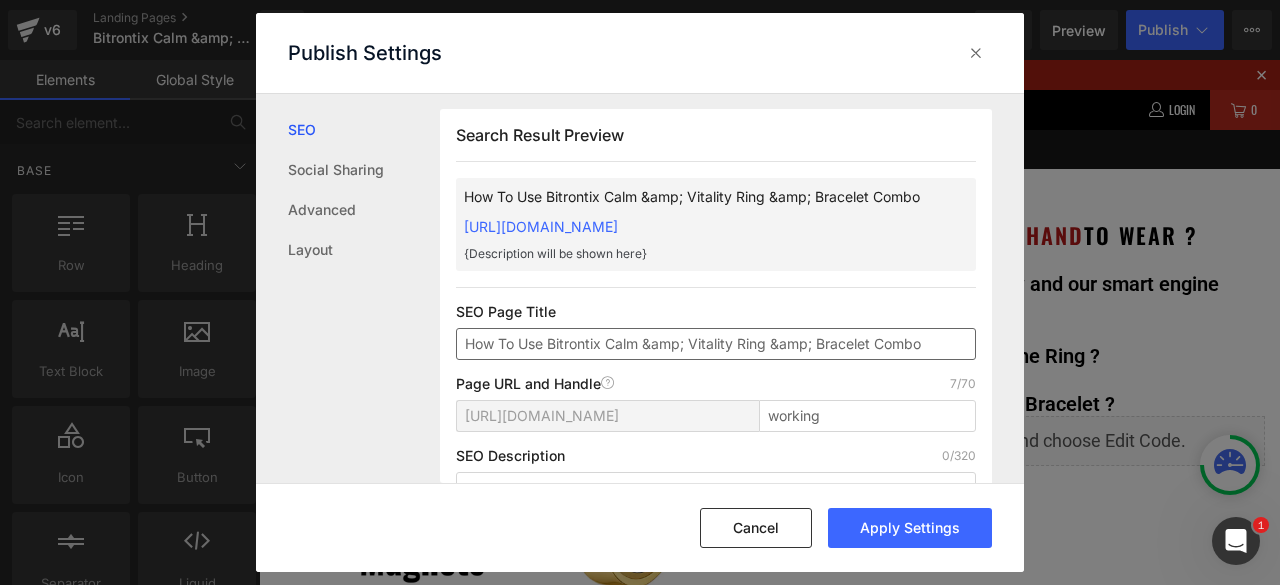 click on "How To Use Bitrontix Calm &amp; Vitality Ring &amp; Bracelet Combo" at bounding box center (716, 344) 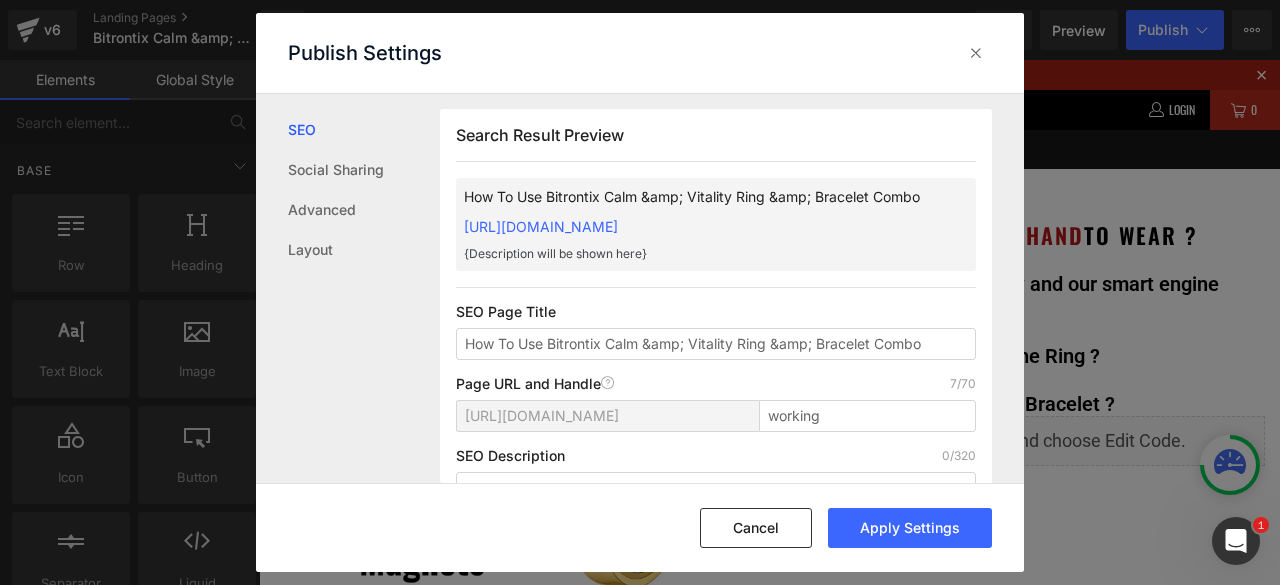 type on "How To Use Bitrontix Calm &amp; Vitality Ring &amp; Bracelet Combo" 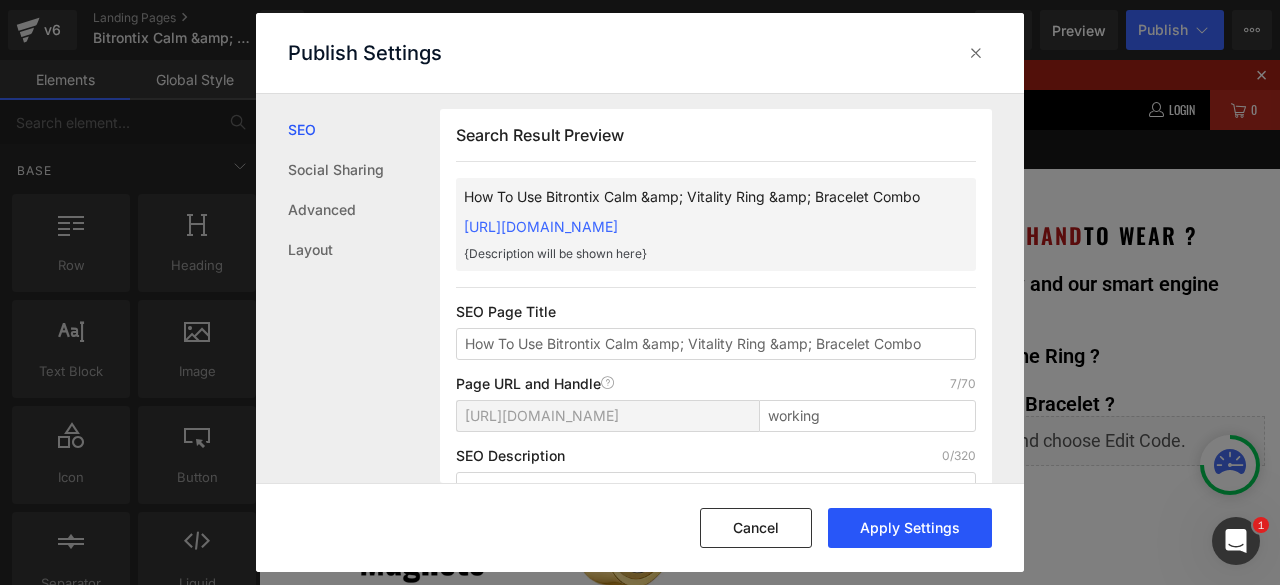 click on "Apply Settings" at bounding box center (910, 528) 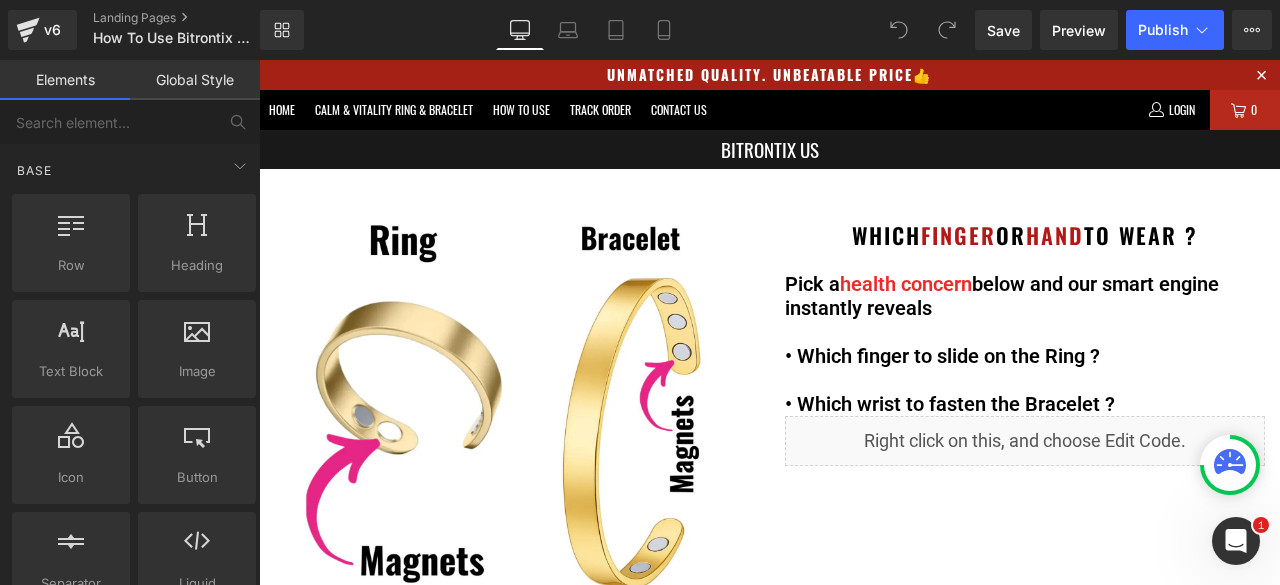 click on "Publish" at bounding box center (1163, 30) 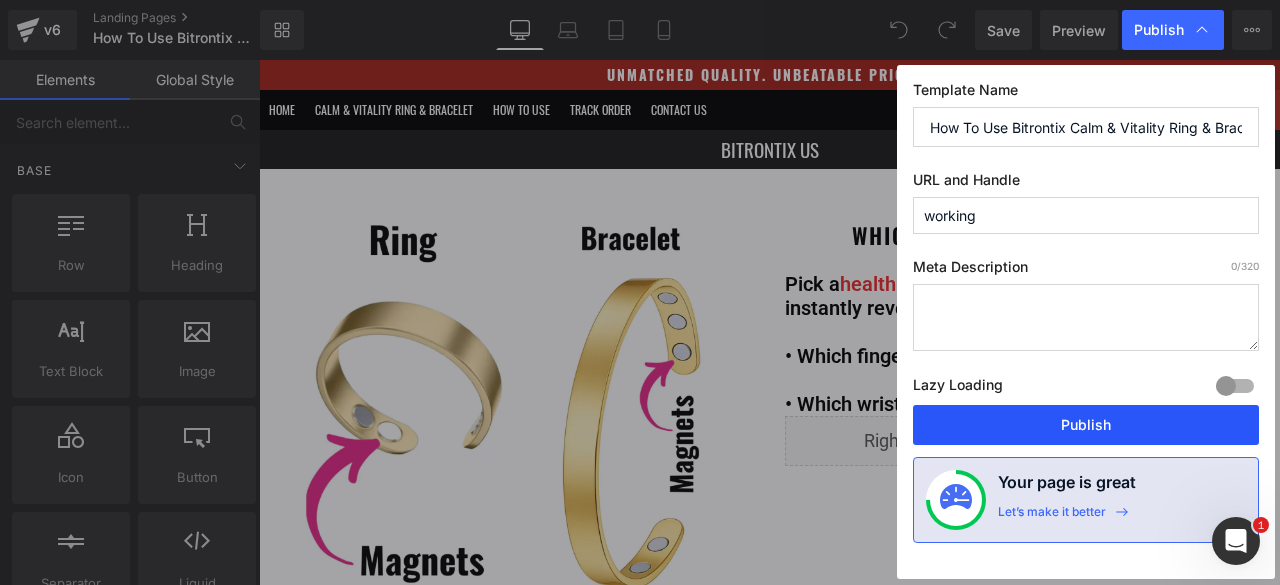 click on "Publish" at bounding box center (1086, 425) 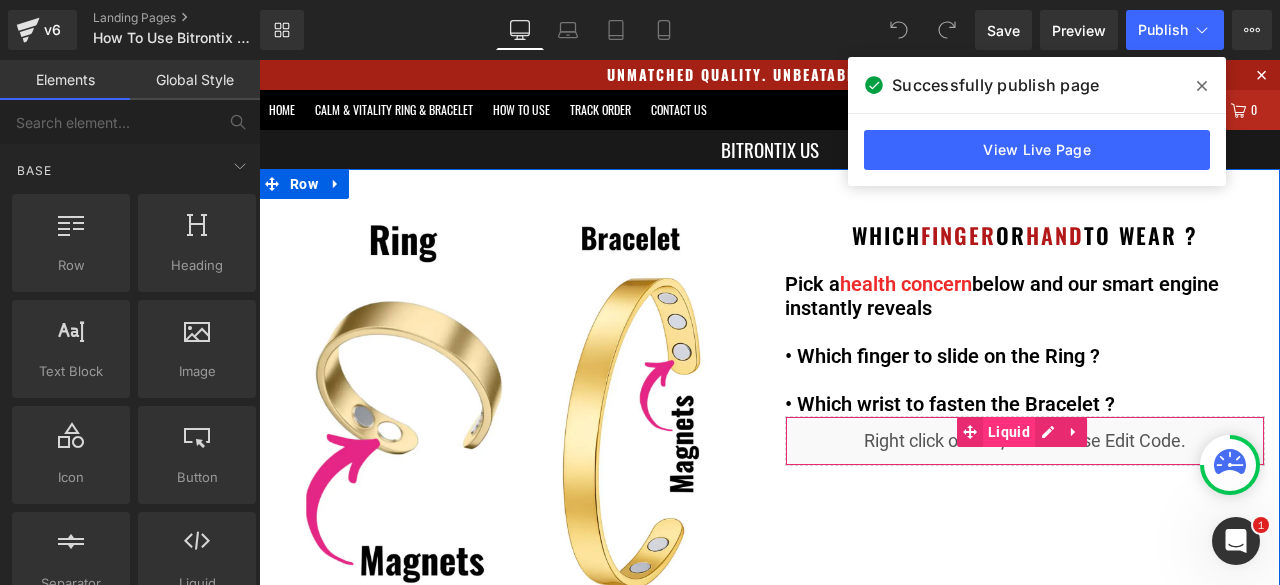 click on "Liquid" at bounding box center [1009, 432] 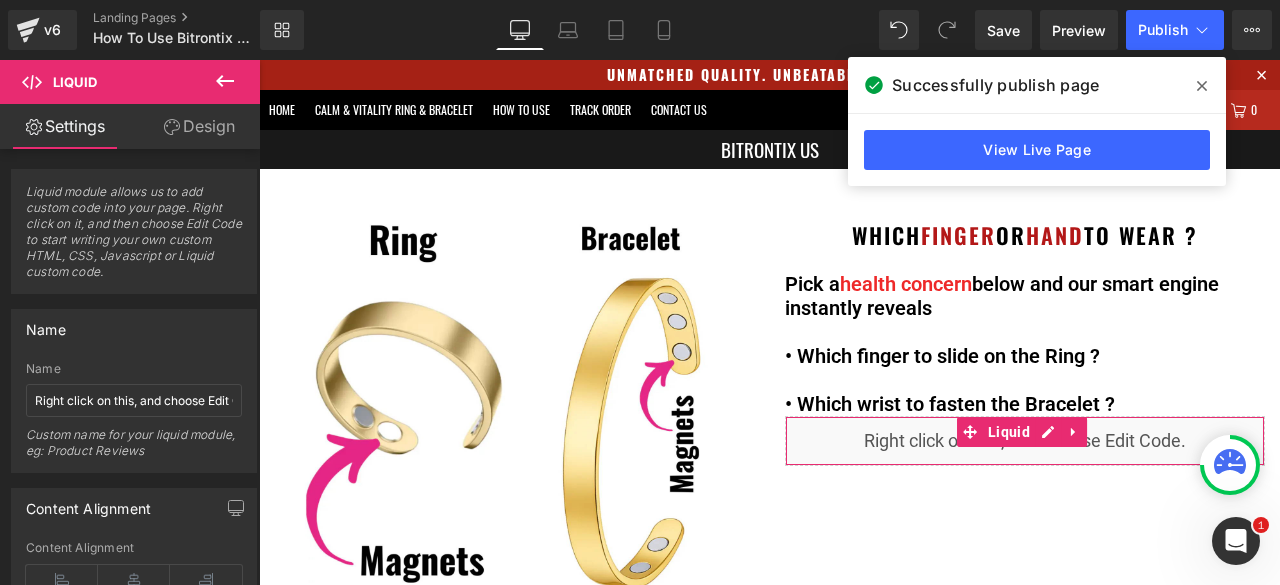 click on "Design" at bounding box center [199, 126] 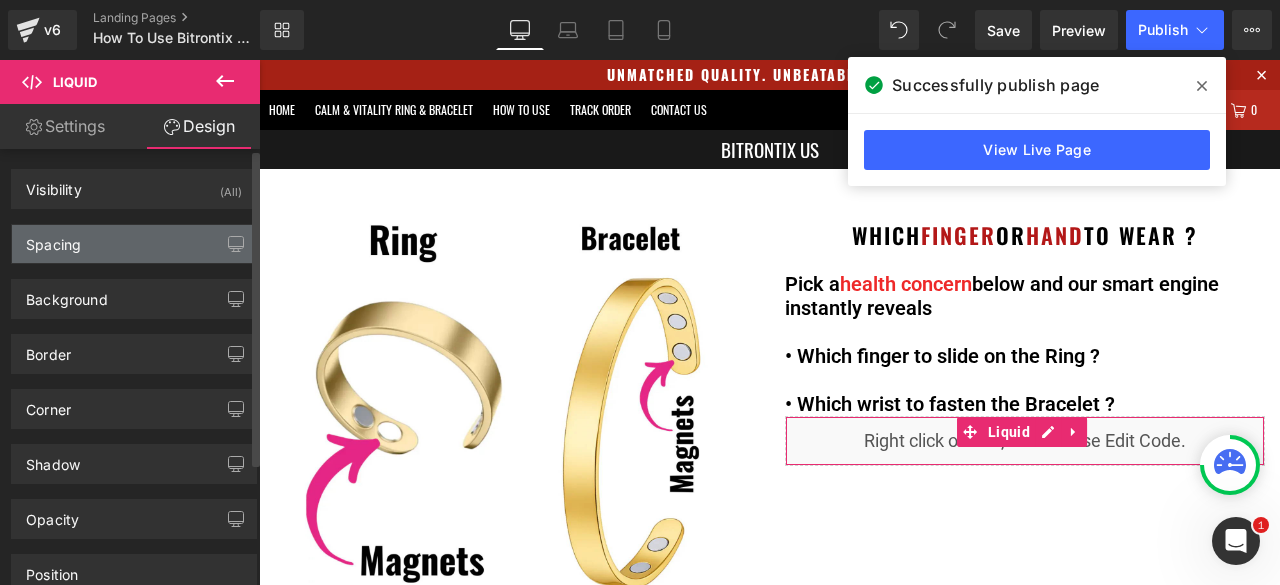 click on "Spacing" at bounding box center [134, 244] 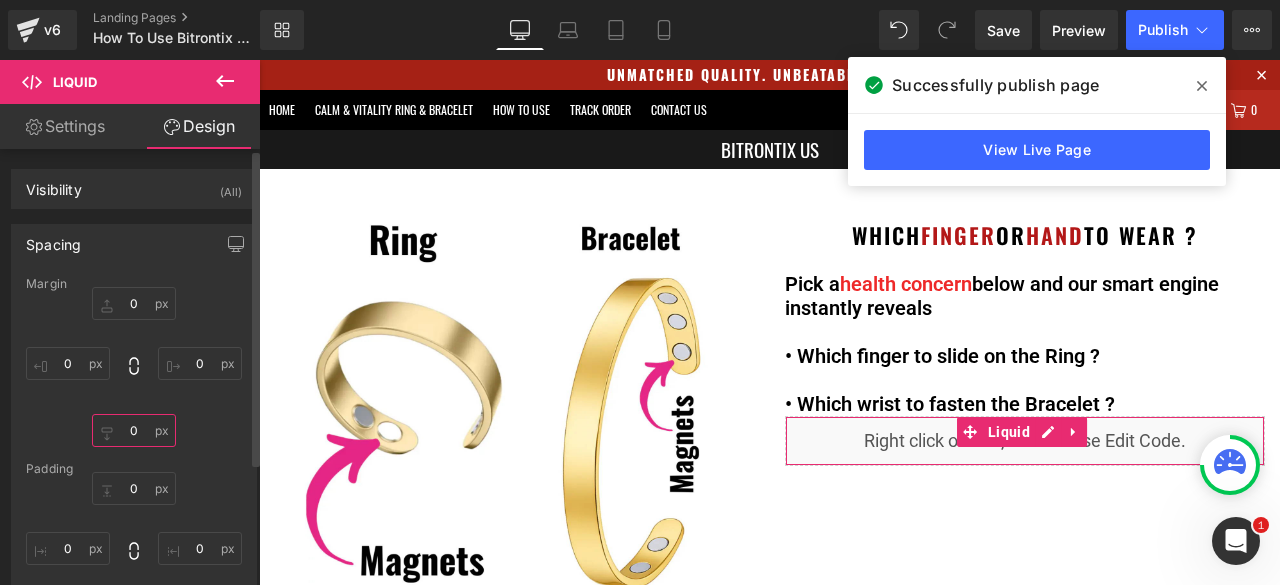 click on "0" at bounding box center (134, 430) 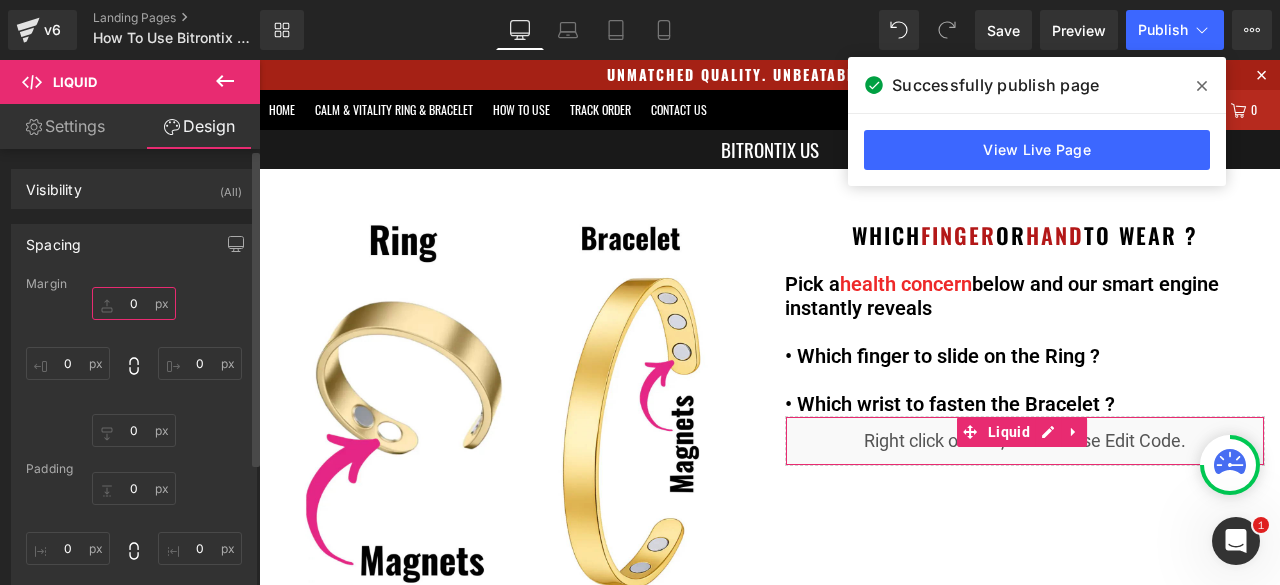 click on "0" at bounding box center (134, 303) 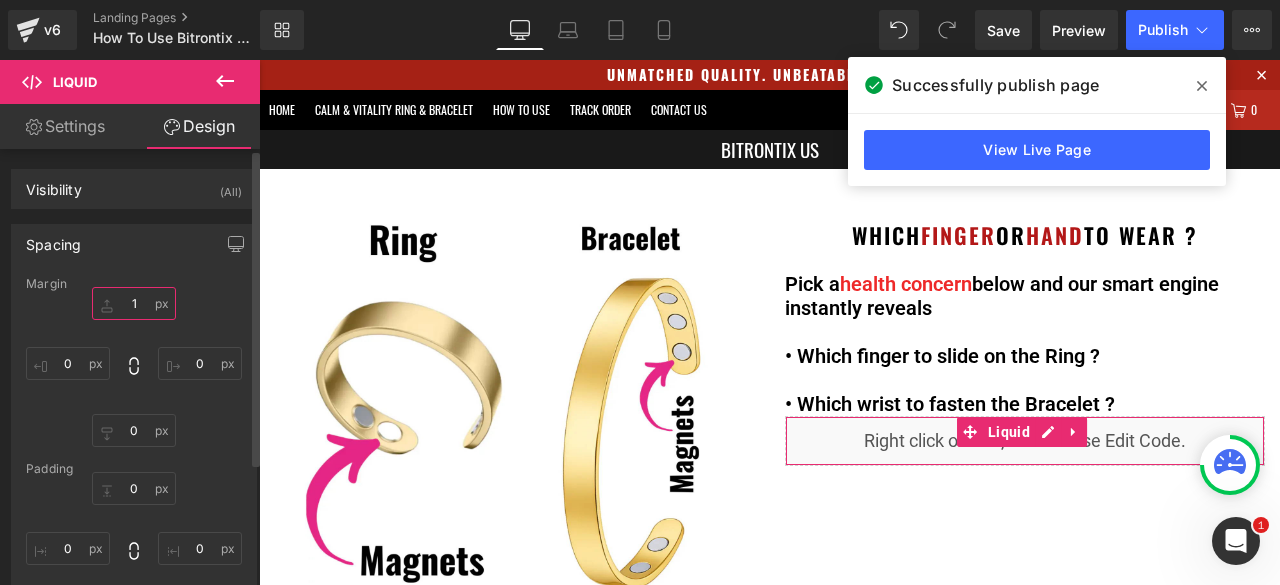 type on "10" 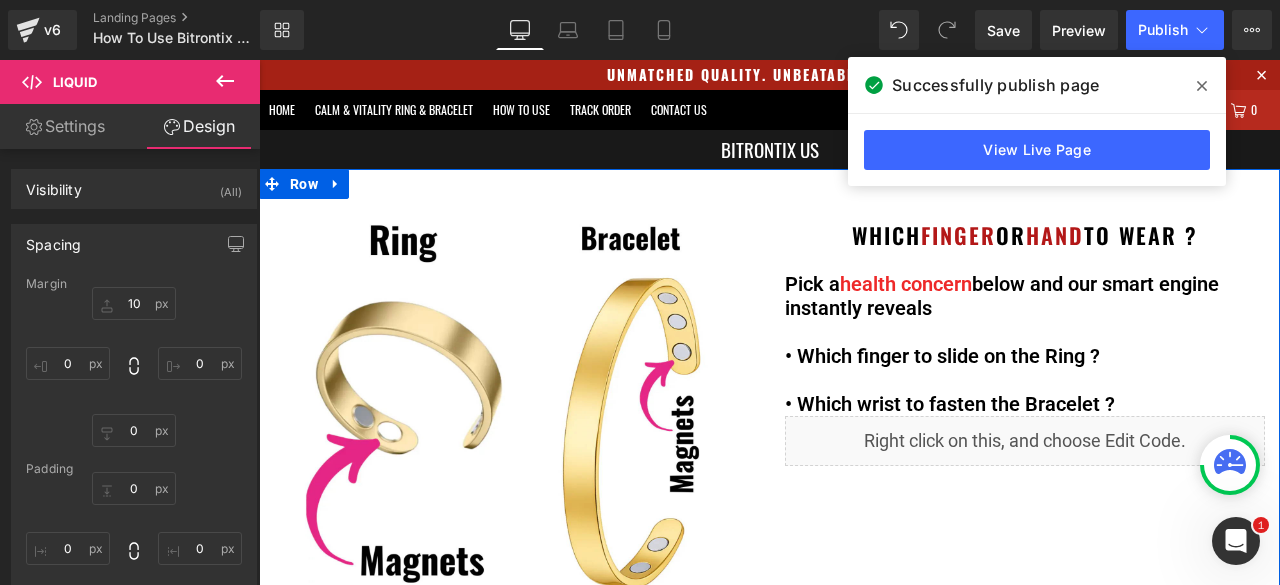 click on "Image         Acupressure  &  Magnetic  Therapy Text Block         Which  Finger  or  Hand  to wear ? Heading         Pick a  health concern  below and our smart engine instantly reveals • Which finger to slide on the Ring ? • Which wrist to fasten the Bracelet ? Text Block         Liquid         Row" at bounding box center [769, 438] 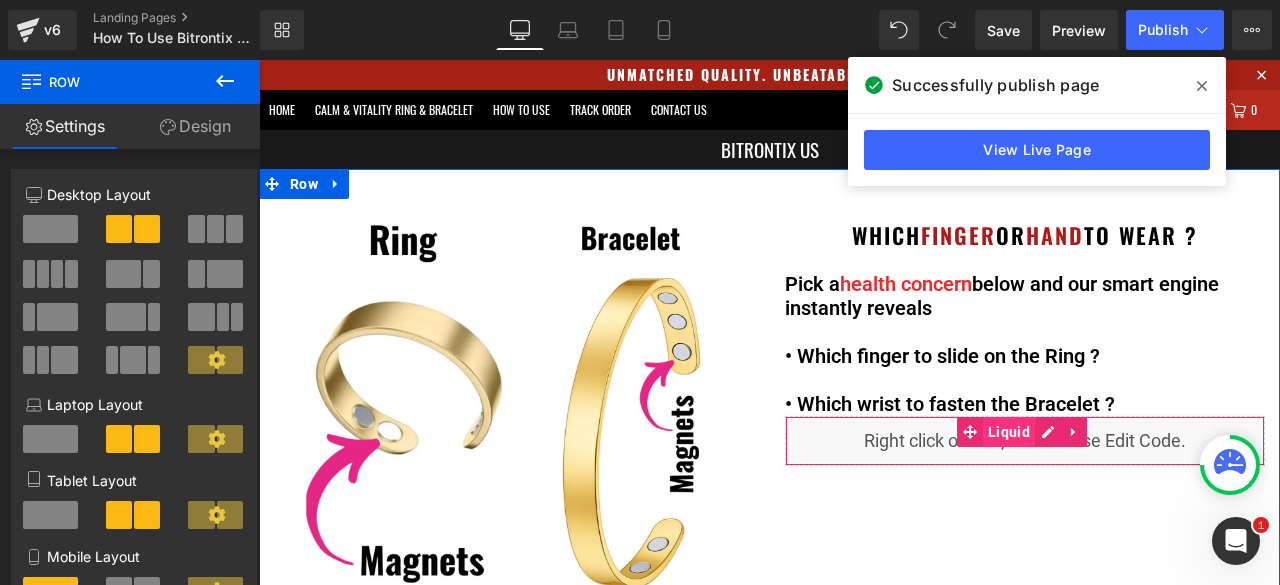 click on "Liquid" at bounding box center [1009, 432] 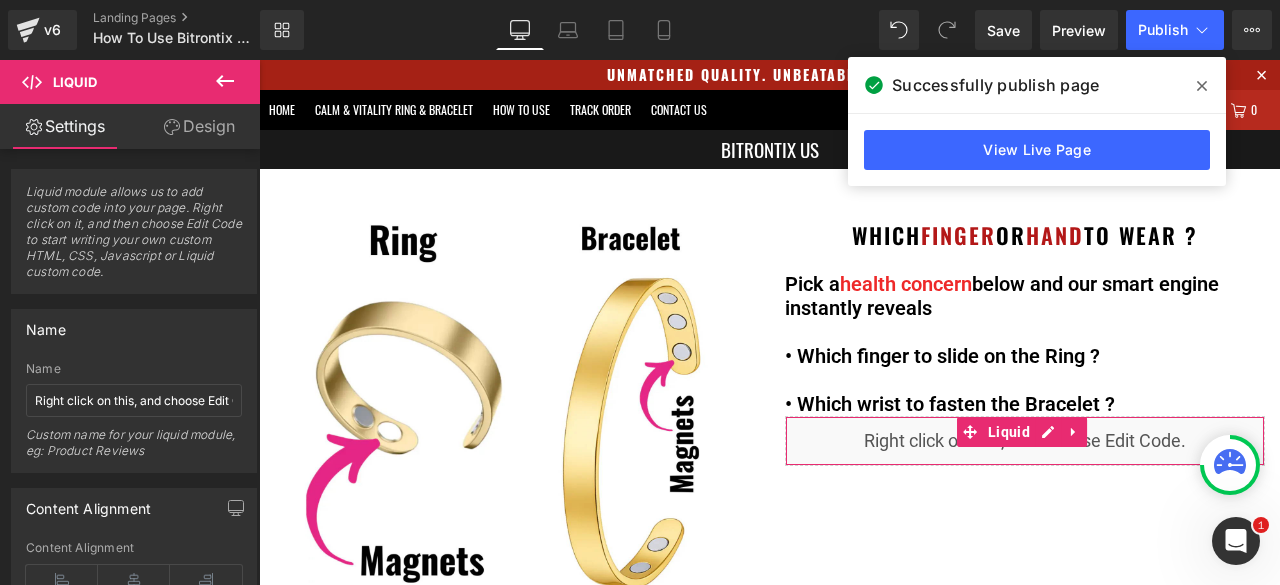 click on "Design" at bounding box center [199, 126] 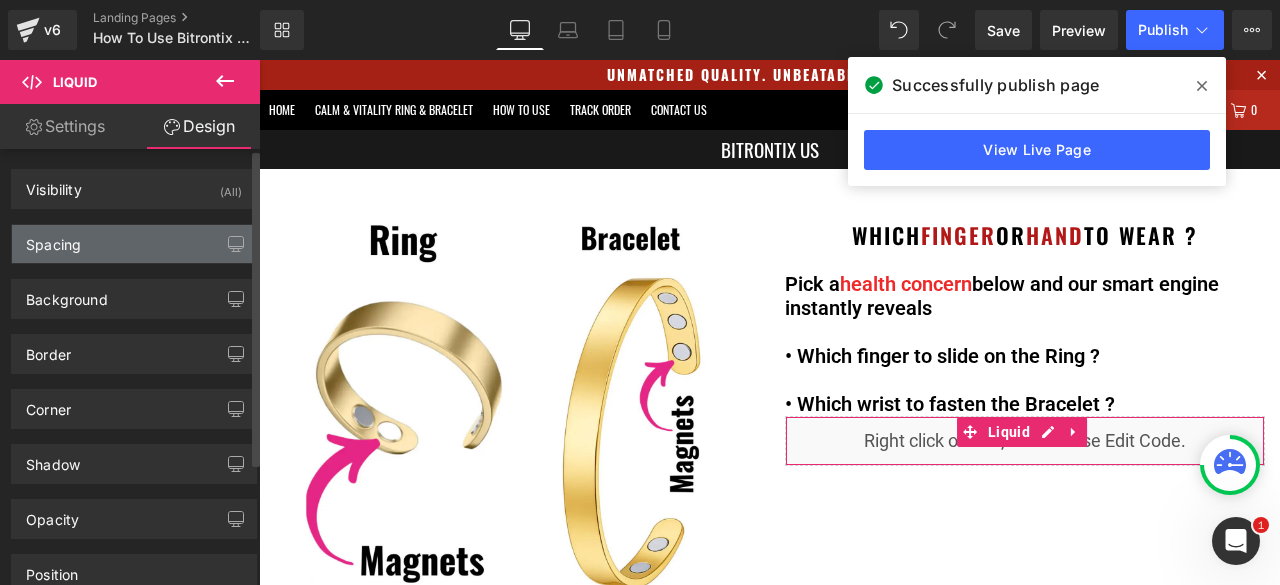 click on "Spacing" at bounding box center (134, 244) 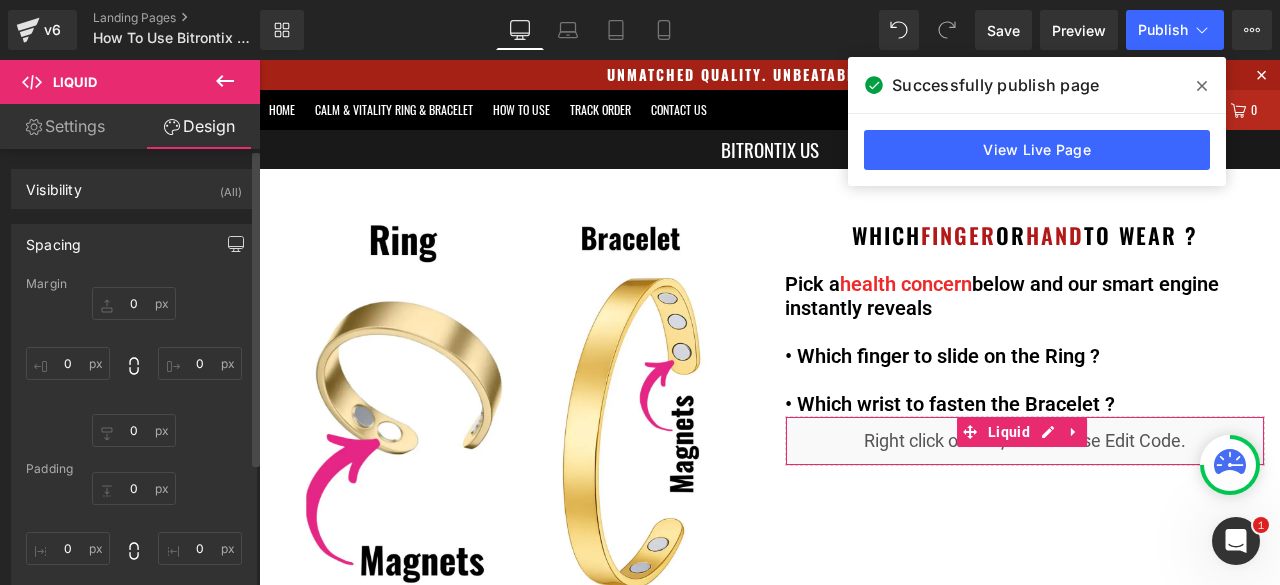 click 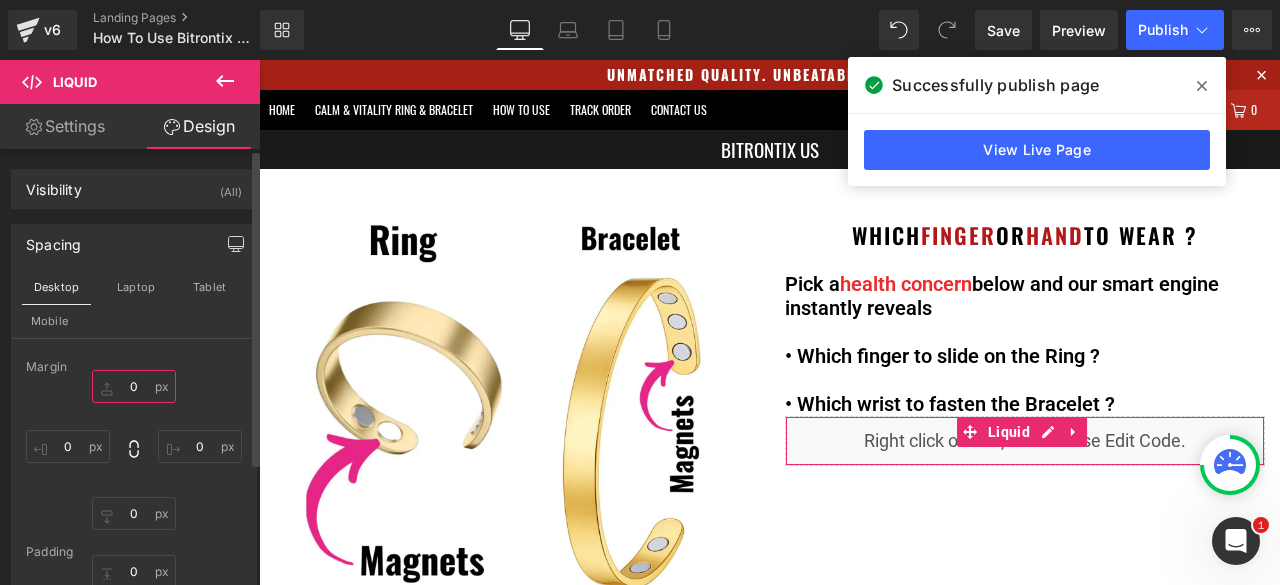 click on "0" at bounding box center [134, 386] 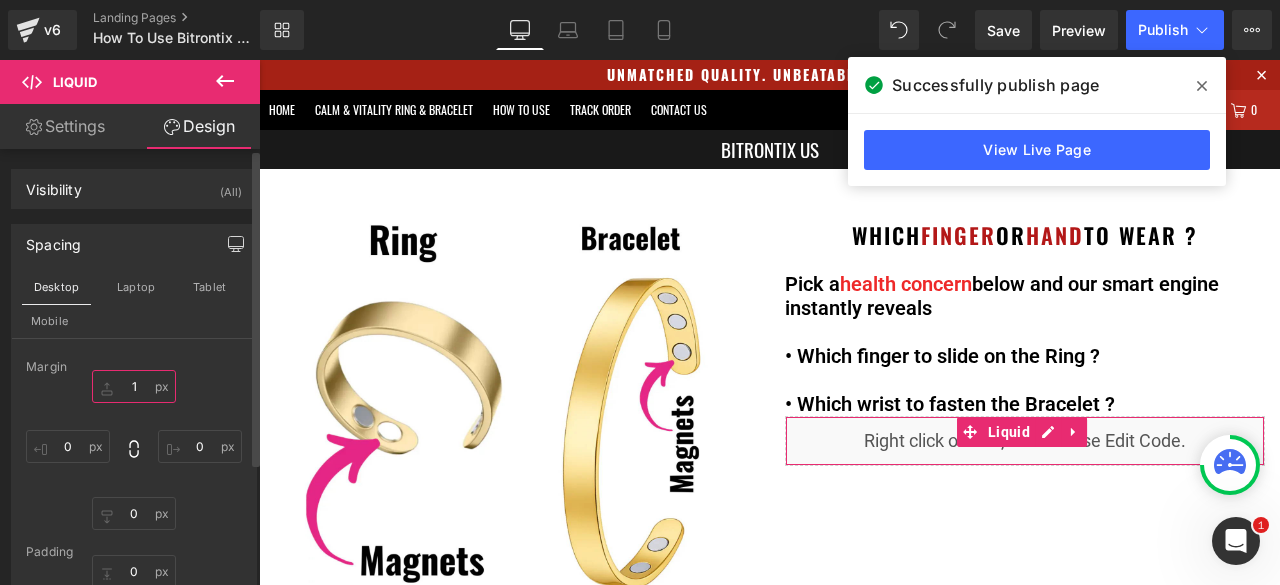 type on "10" 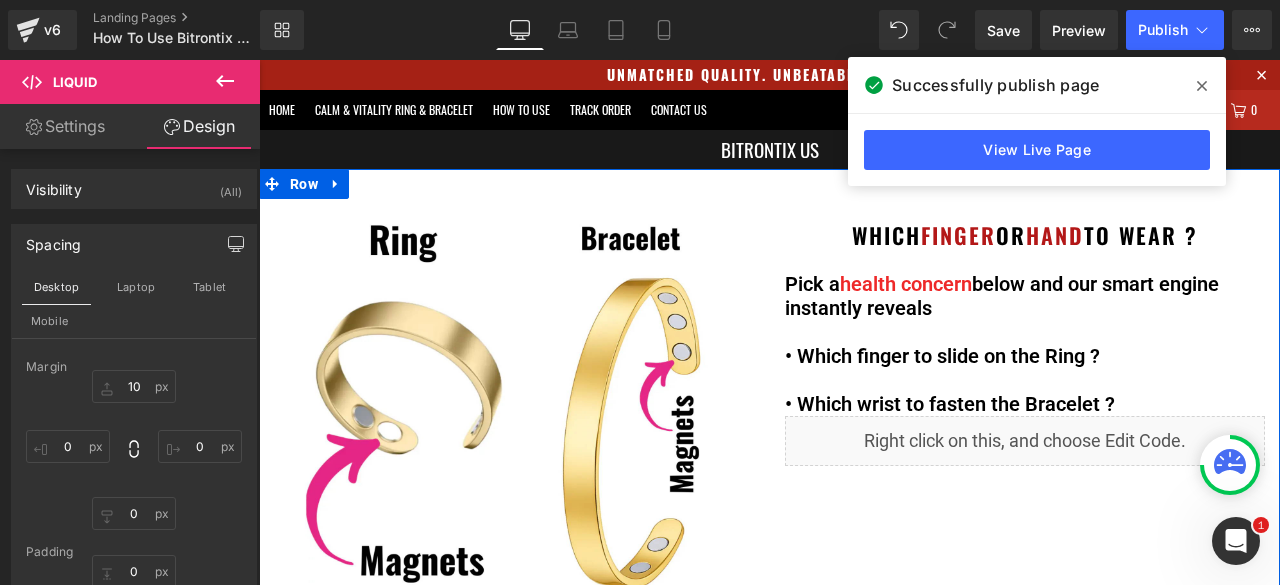 click on "Image         Acupressure  &  Magnetic  Therapy Text Block         Which  Finger  or  Hand  to wear ? Heading         Pick a  health concern  below and our smart engine instantly reveals • Which finger to slide on the Ring ? • Which wrist to fasten the Bracelet ? Text Block         Liquid         Row" at bounding box center (769, 438) 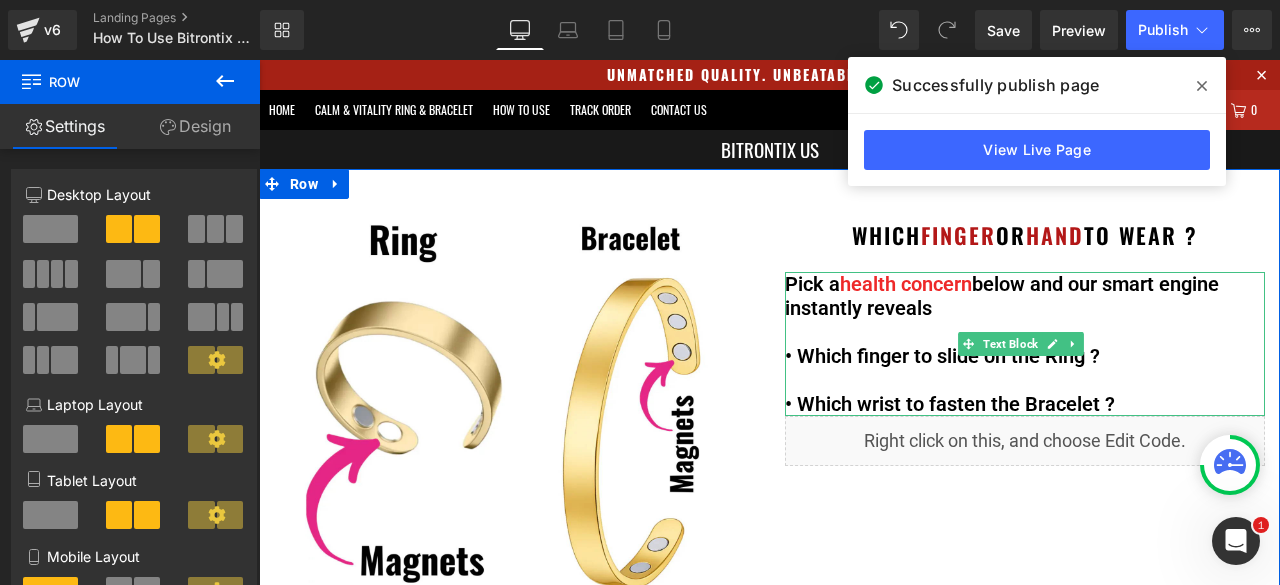 click on "• Which wrist to fasten the Bracelet ?" at bounding box center (1025, 404) 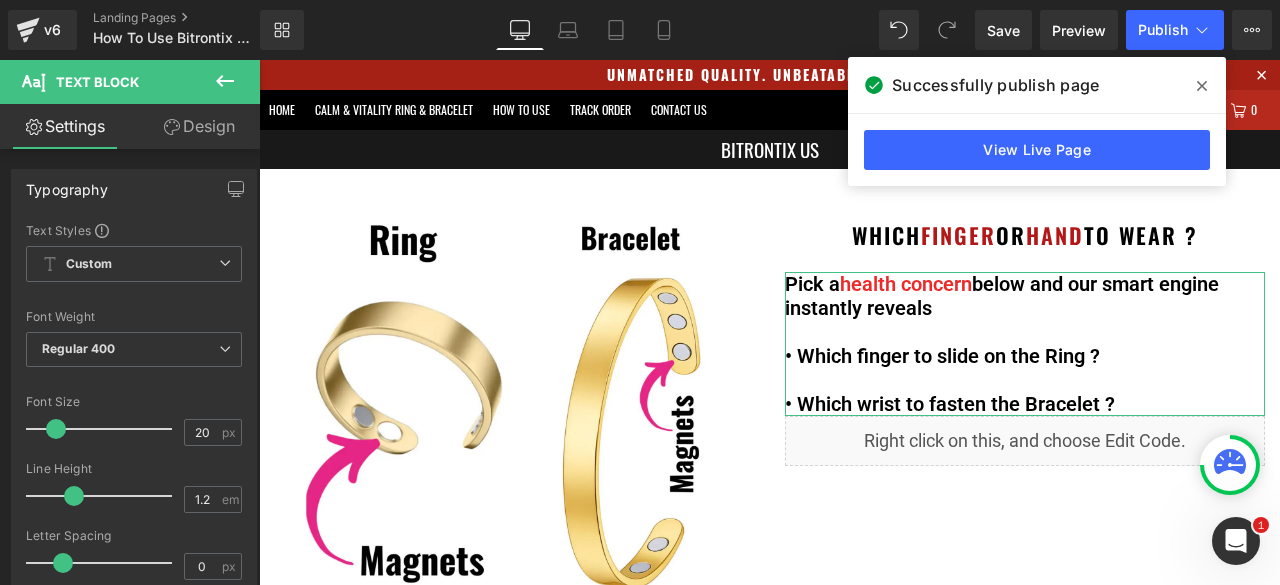 click on "Design" at bounding box center [199, 126] 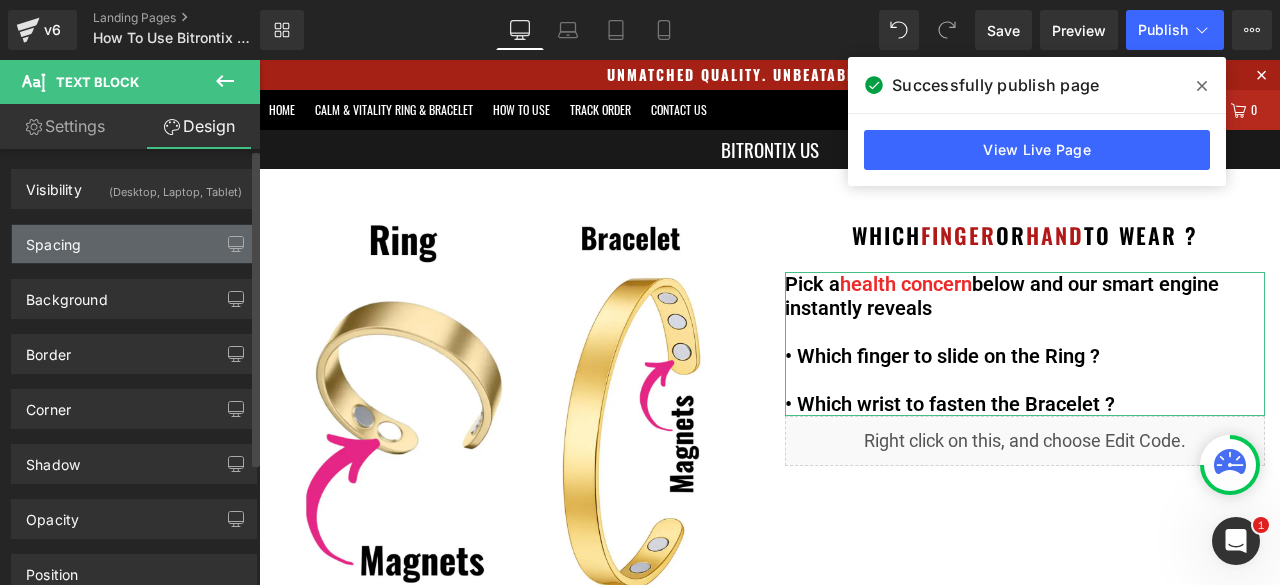 click on "Spacing" at bounding box center [134, 244] 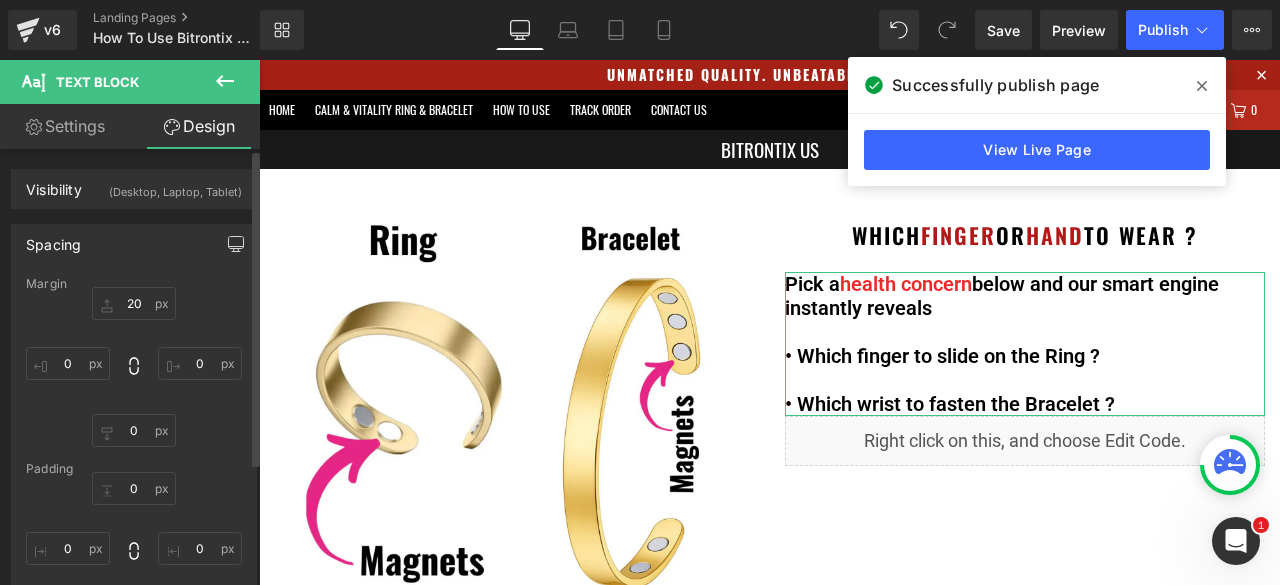click 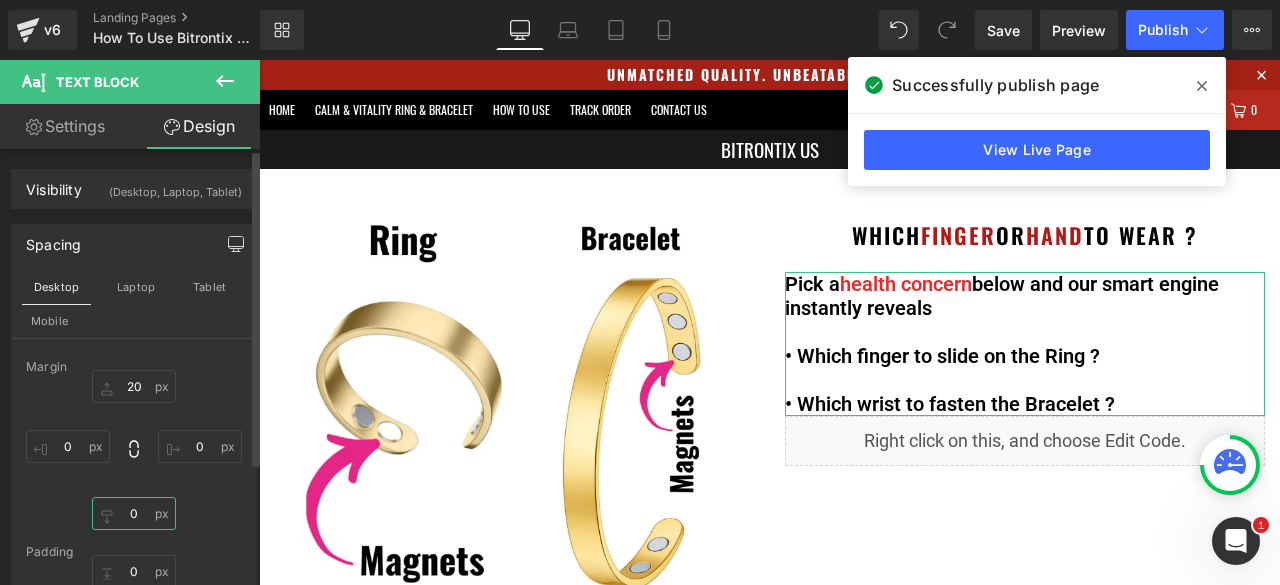 click at bounding box center (134, 513) 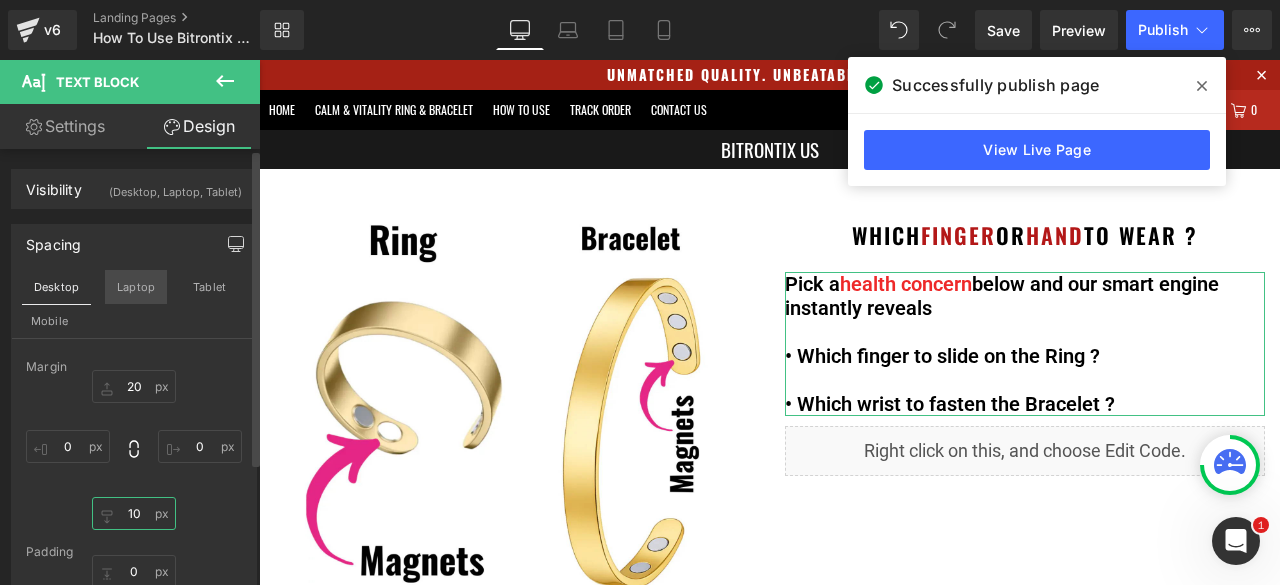 type on "10" 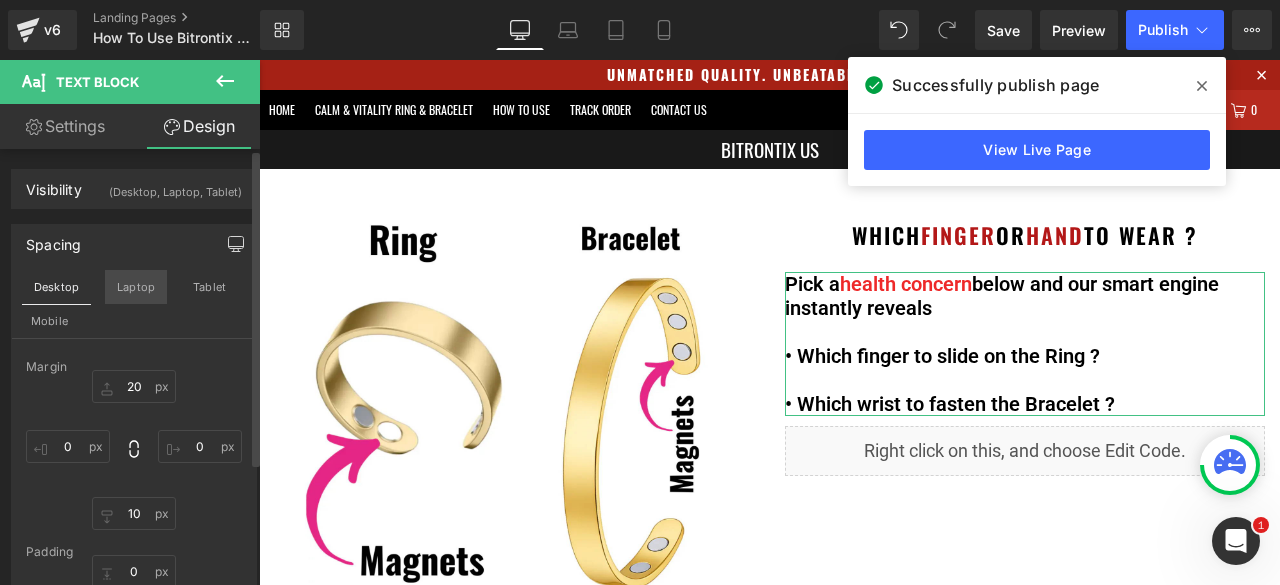 click on "Laptop" at bounding box center (136, 287) 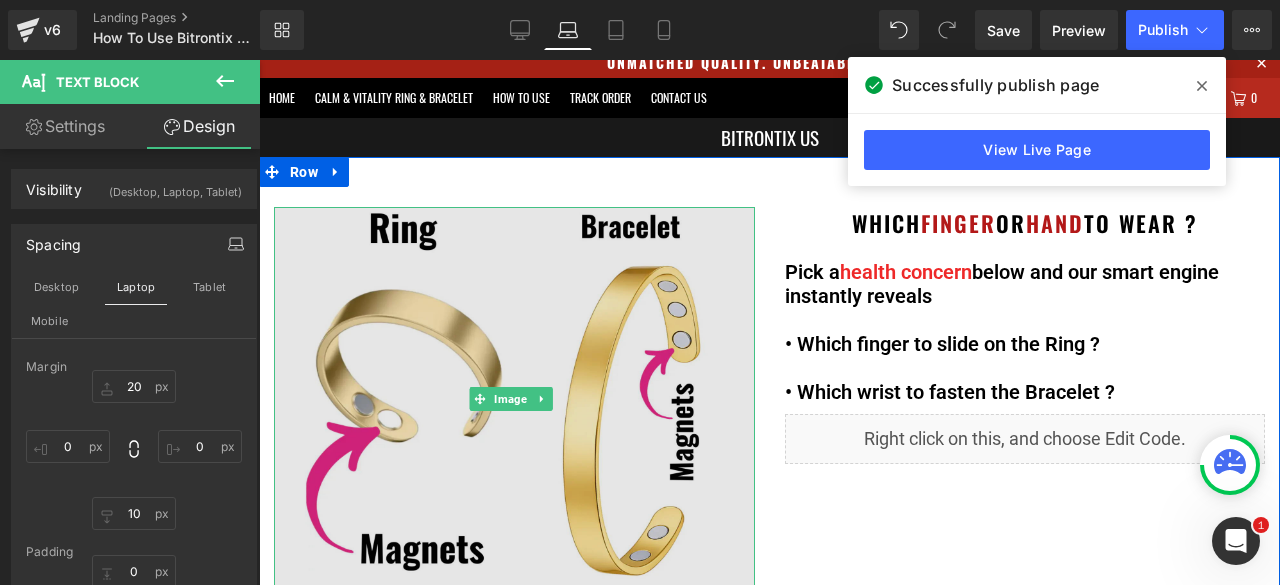 scroll, scrollTop: 0, scrollLeft: 0, axis: both 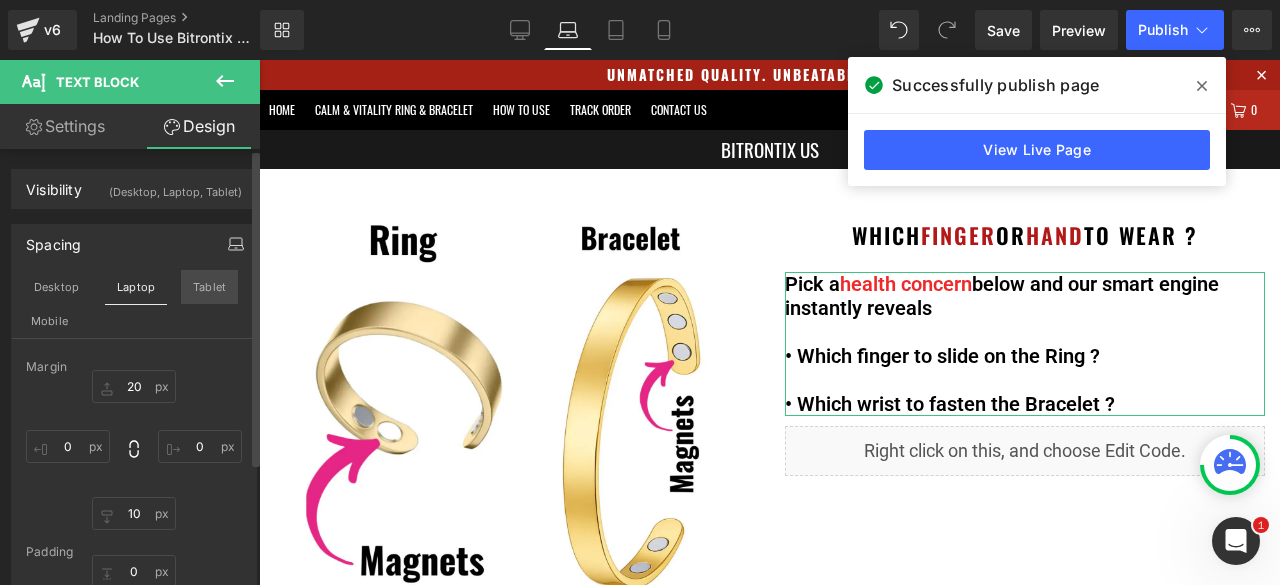 click on "Tablet" at bounding box center (209, 287) 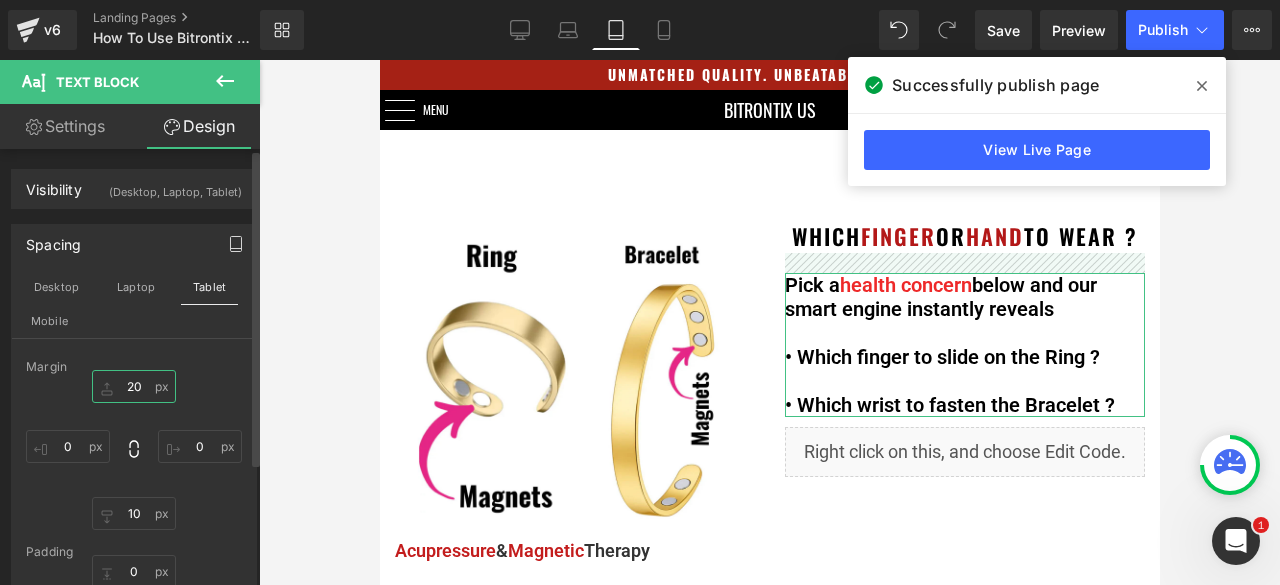 click at bounding box center (134, 386) 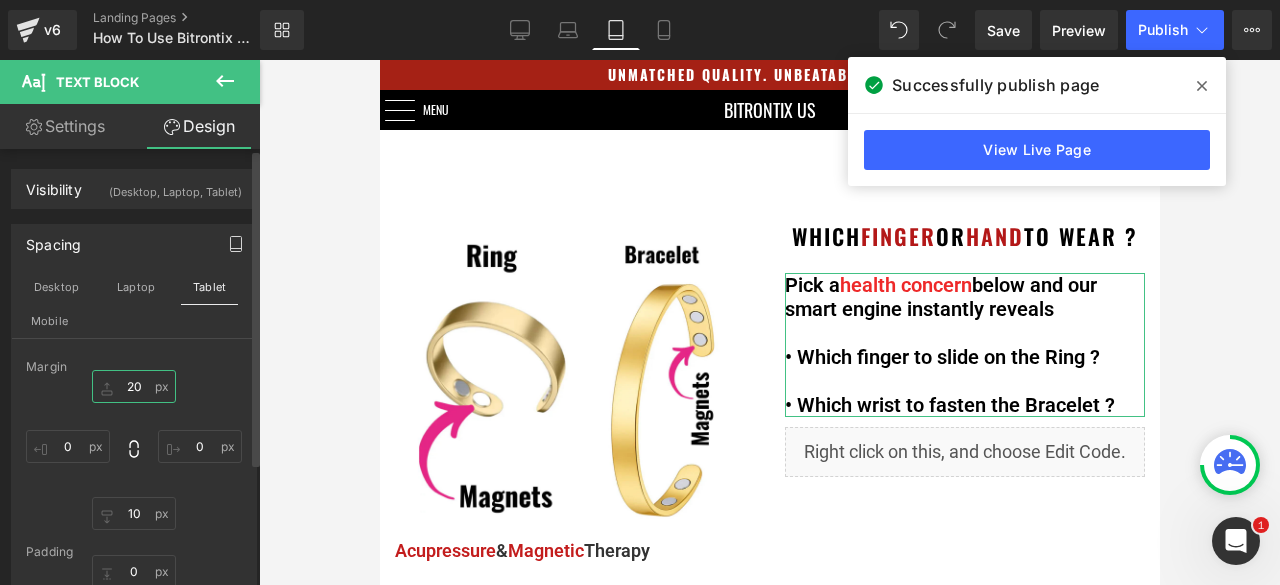 type on "20" 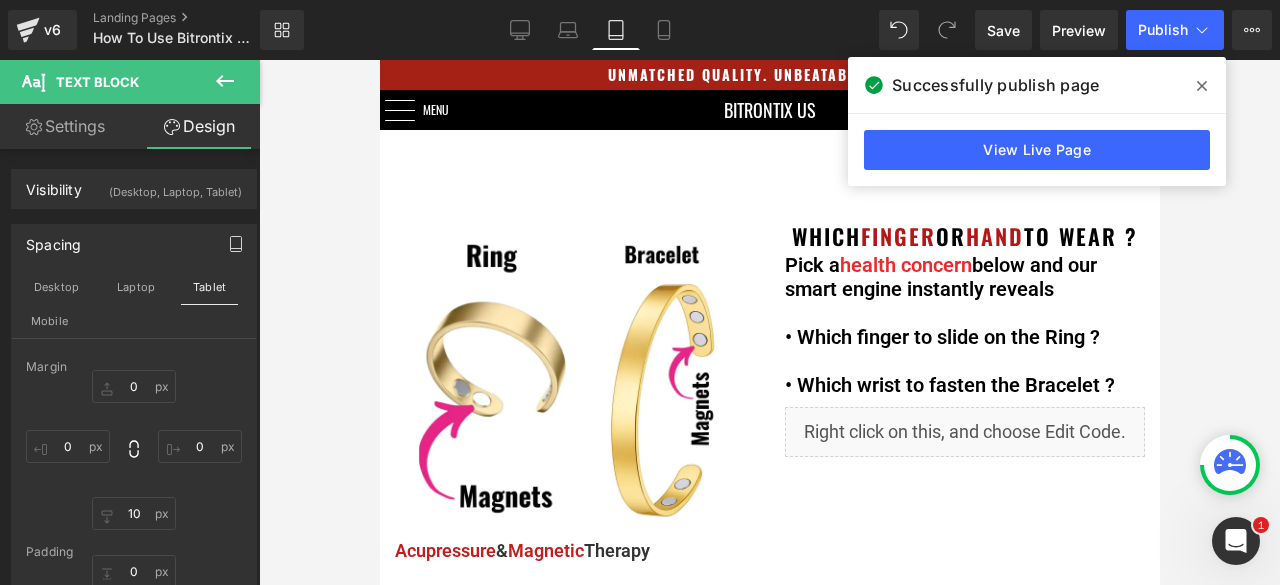 click on "Unmatched Quality. Unbeatable Price👍
Menu
Home
Calm & Vitality Ring & Bracelet
How To Use
Track Order
Contact Us
Login
BITRONTIX US
0" at bounding box center (769, 672) 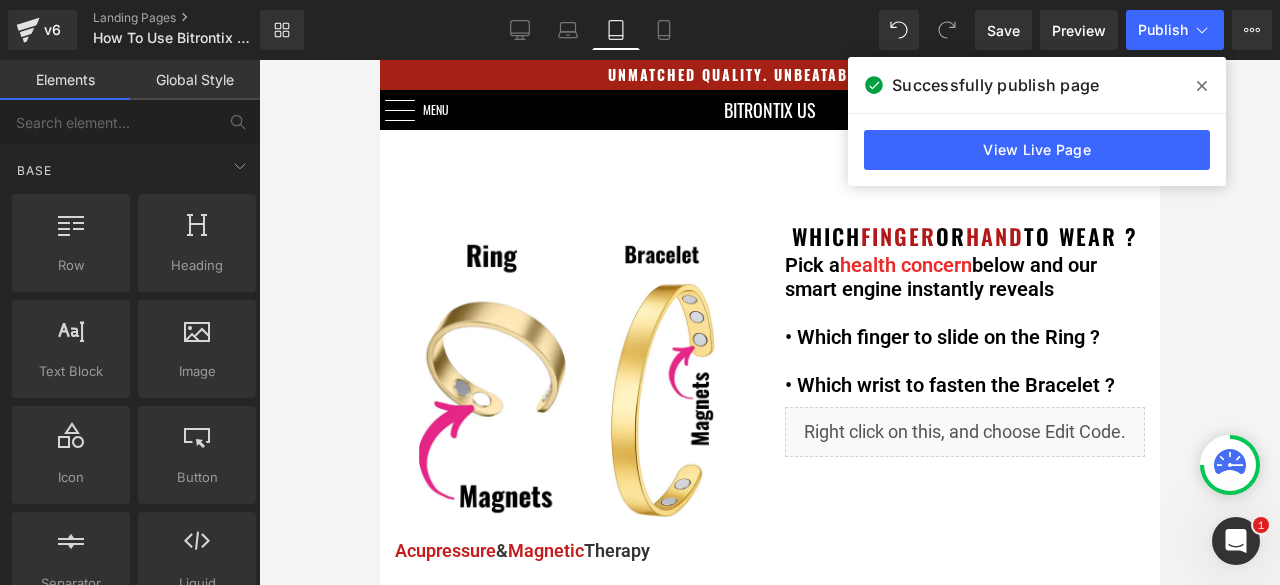 click on "Image         Acupressure  &  Magnetic  Therapy Text Block         Which  Finger  or  Hand  to wear ? Heading         Pick a  health concern  below and our smart engine instantly reveals • Which finger to slide on the Ring ? • Which wrist to fasten the Bracelet ? Text Block         Image         Acupressure  &  Magnetic  Therapy Text Block         Which  Finger  or  Hand  to wear ? Heading         Pick a  health concern  below and our smart engine instantly reveals • Which finger to slide on the Ring ? • Which wrist to fasten the Bracelet ? Text Block         Liquid         Row
Select your layout" at bounding box center [769, 548] 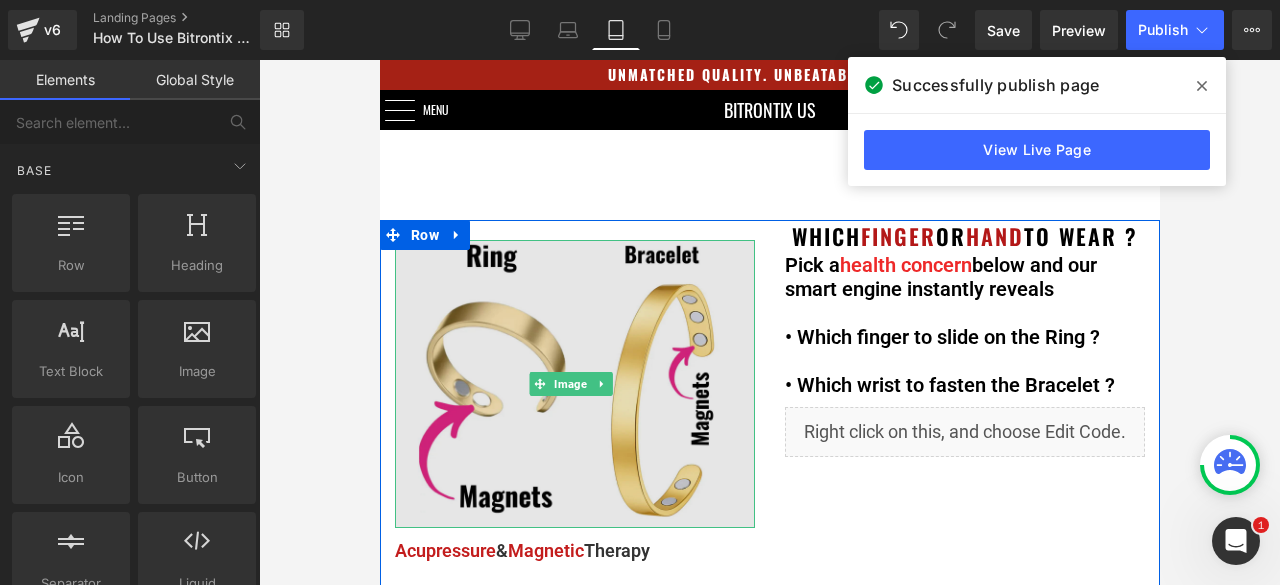 click at bounding box center (574, 384) 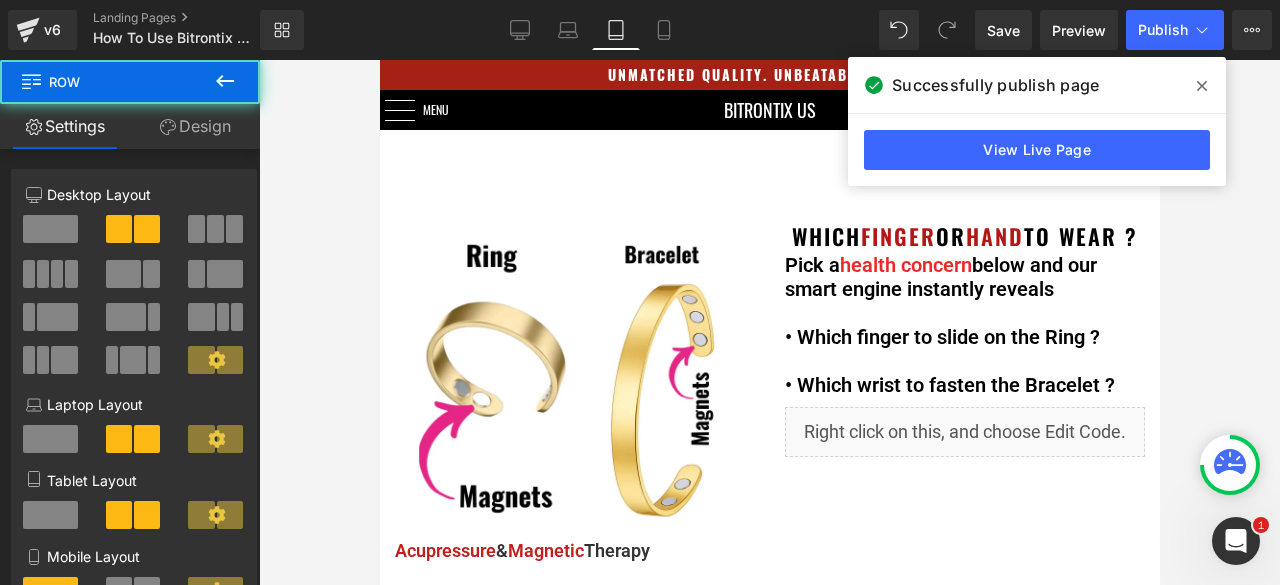 drag, startPoint x: 770, startPoint y: 223, endPoint x: 766, endPoint y: 181, distance: 42.190044 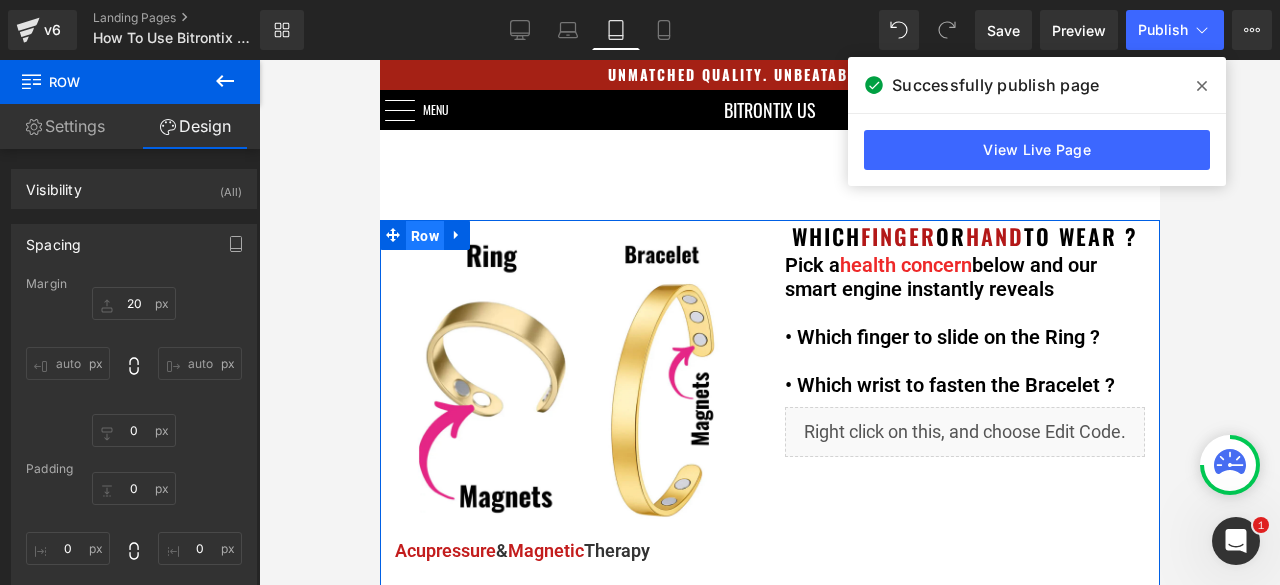 click on "Row" at bounding box center [424, 236] 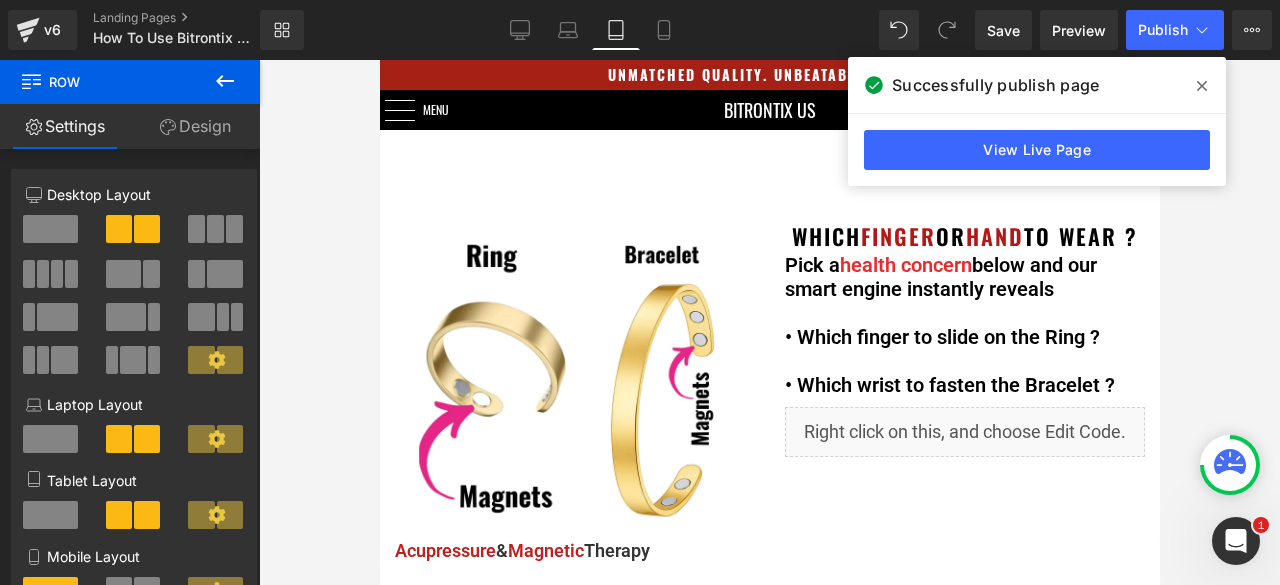 drag, startPoint x: 714, startPoint y: 223, endPoint x: 720, endPoint y: 203, distance: 20.880613 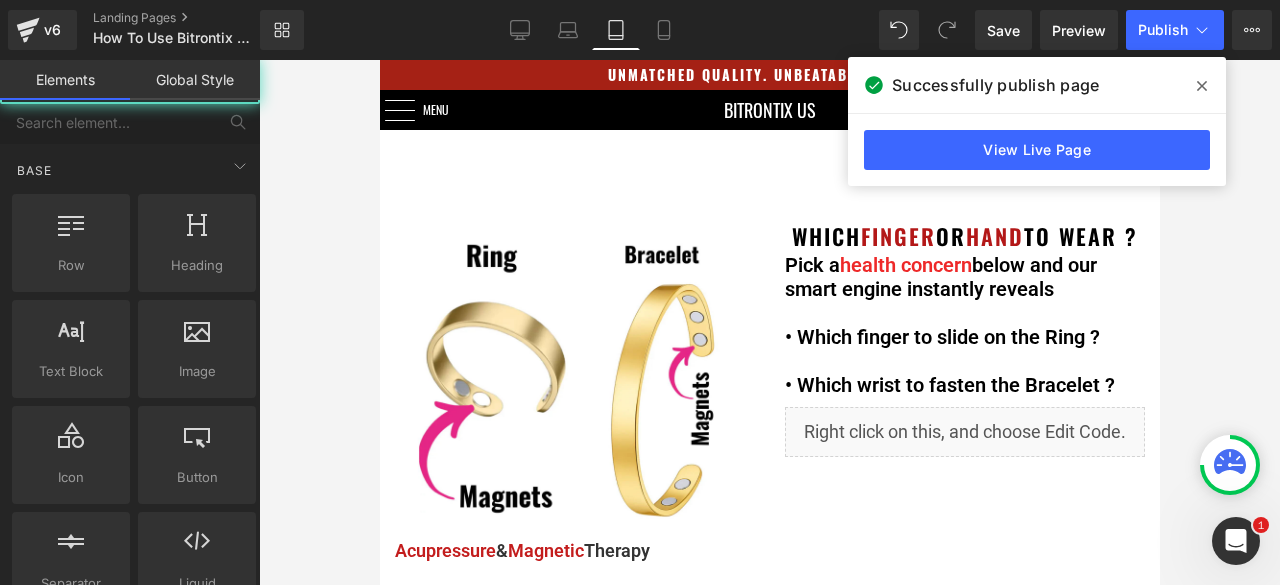 click on "Unmatched Quality. Unbeatable Price👍
Menu
Home
Calm & Vitality Ring & Bracelet
How To Use
Track Order
Contact Us
Login
BITRONTIX US
0" at bounding box center (769, 672) 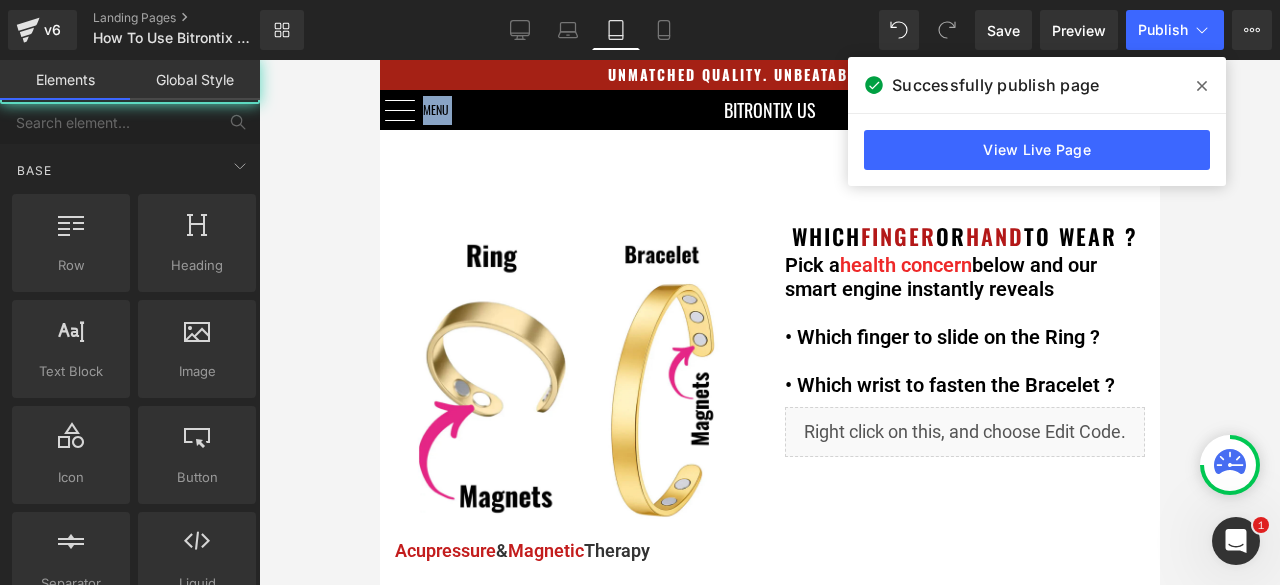 click on "Unmatched Quality. Unbeatable Price👍
Menu
Home
Calm & Vitality Ring & Bracelet
How To Use
Track Order
Contact Us
Login
BITRONTIX US
0" at bounding box center [769, 672] 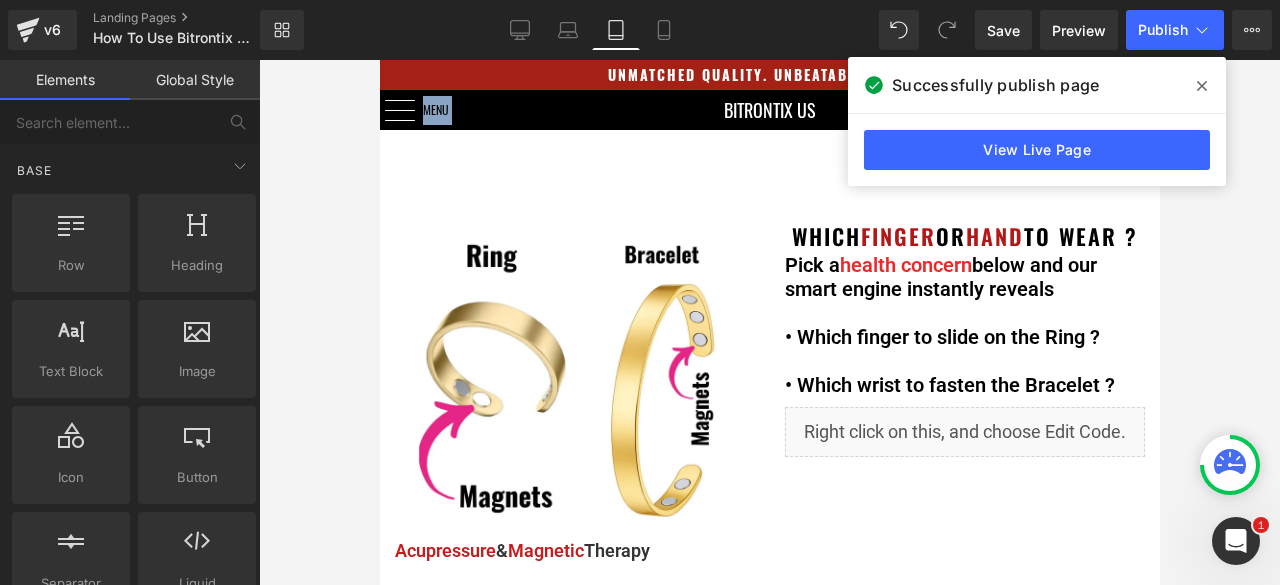 click on "Unmatched Quality. Unbeatable Price👍
Menu
Home
Calm & Vitality Ring & Bracelet
How To Use
Track Order
Contact Us
Login
BITRONTIX US
0" at bounding box center (769, 672) 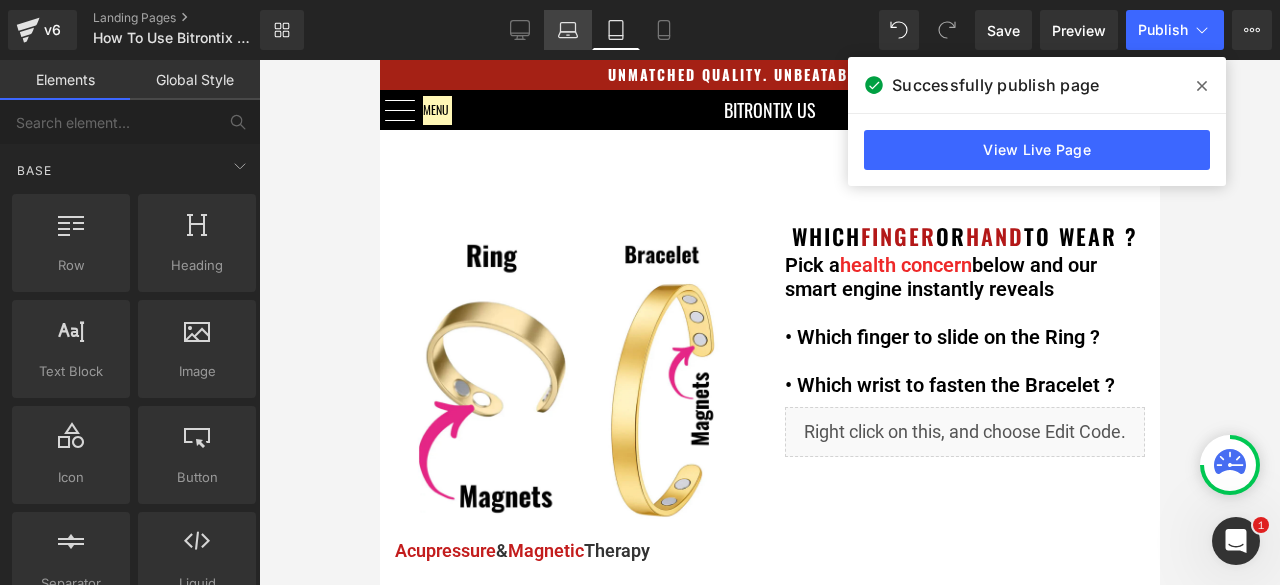 click on "Laptop" at bounding box center [568, 30] 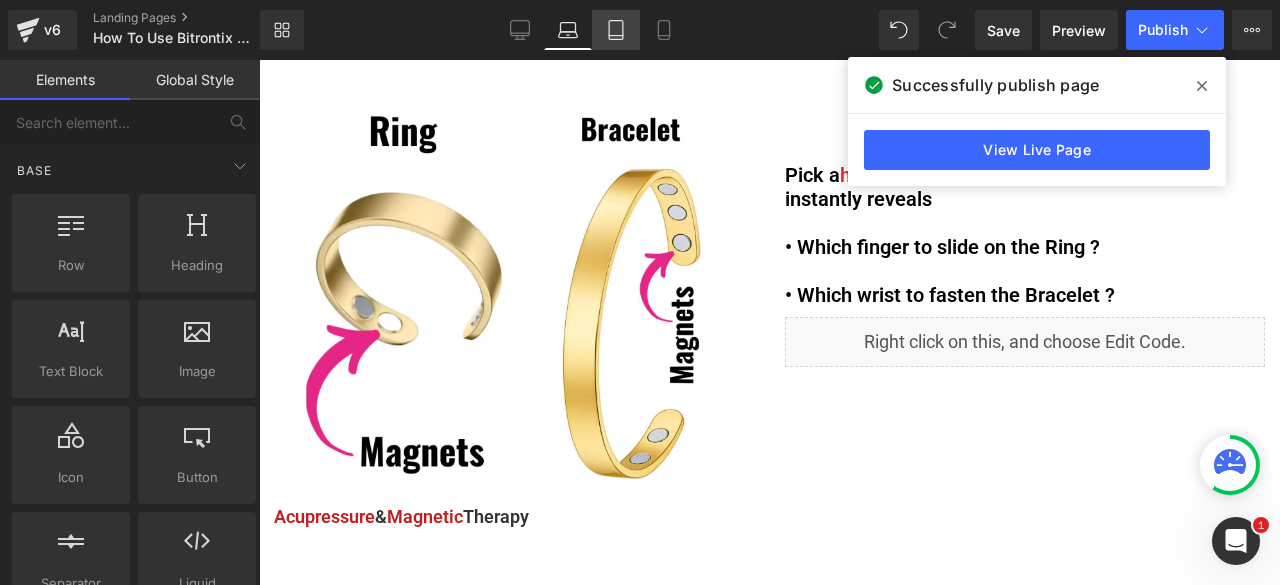 click 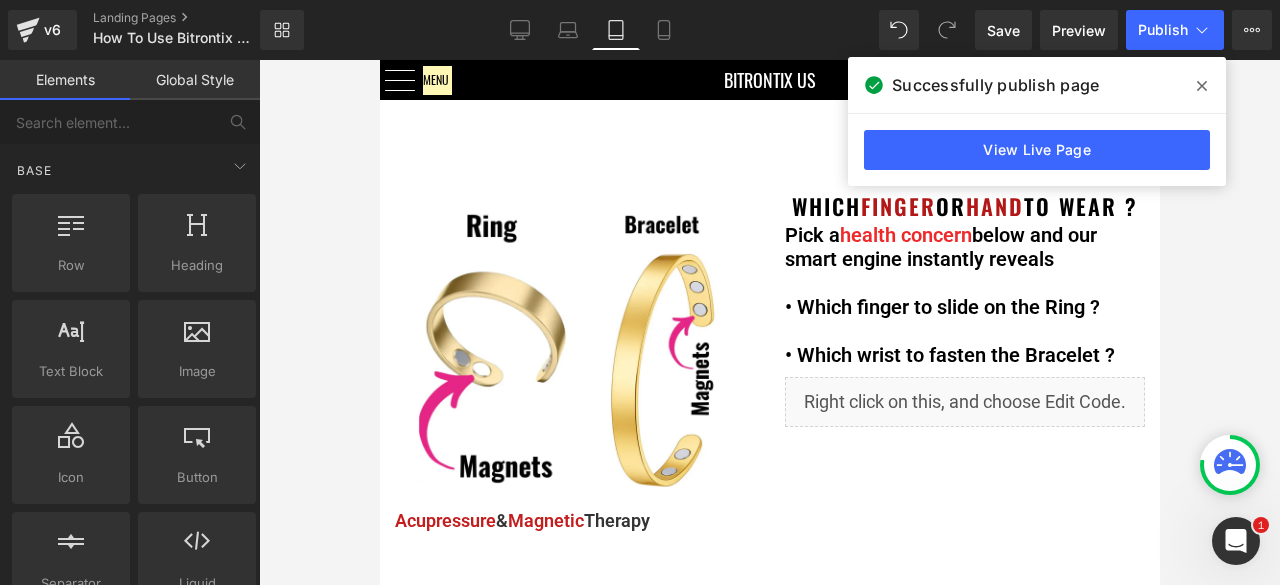 scroll, scrollTop: 0, scrollLeft: 0, axis: both 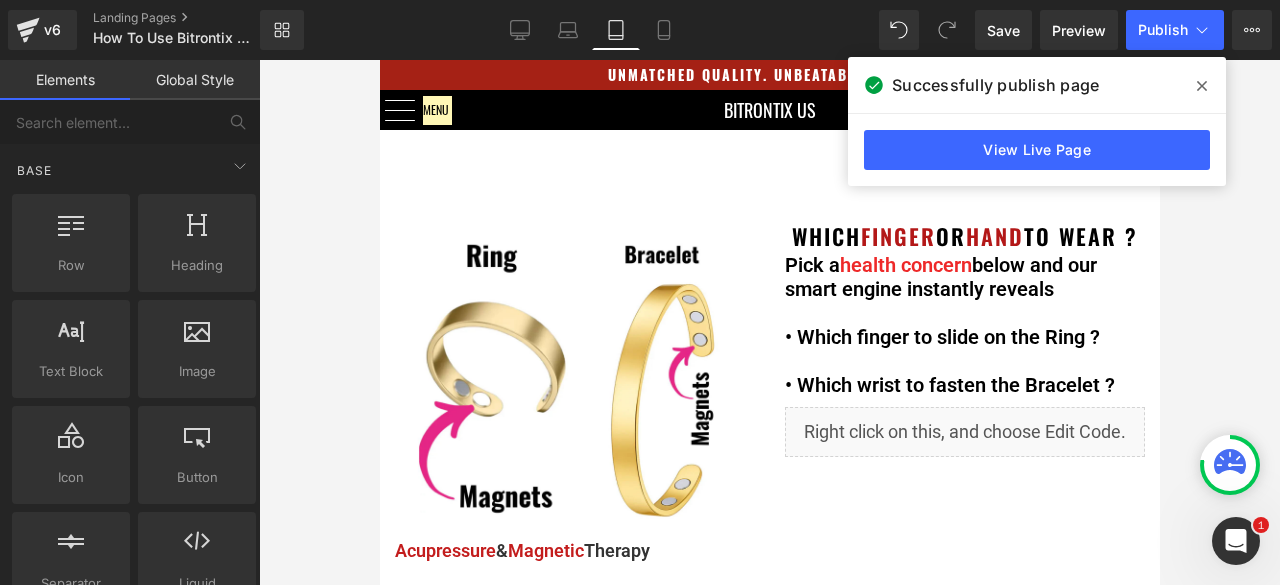 click 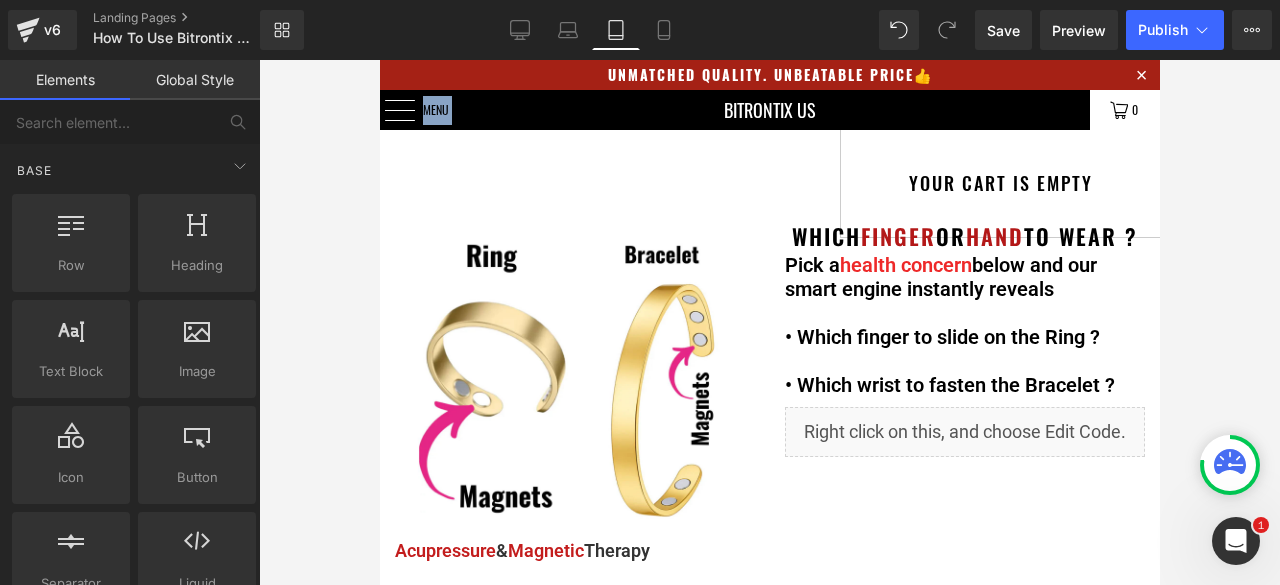 click on "Unmatched Quality. Unbeatable Price👍
Menu
Home
Calm & Vitality Ring & Bracelet
How To Use
Track Order
Contact Us
Login
BITRONTIX US
0" at bounding box center [769, 672] 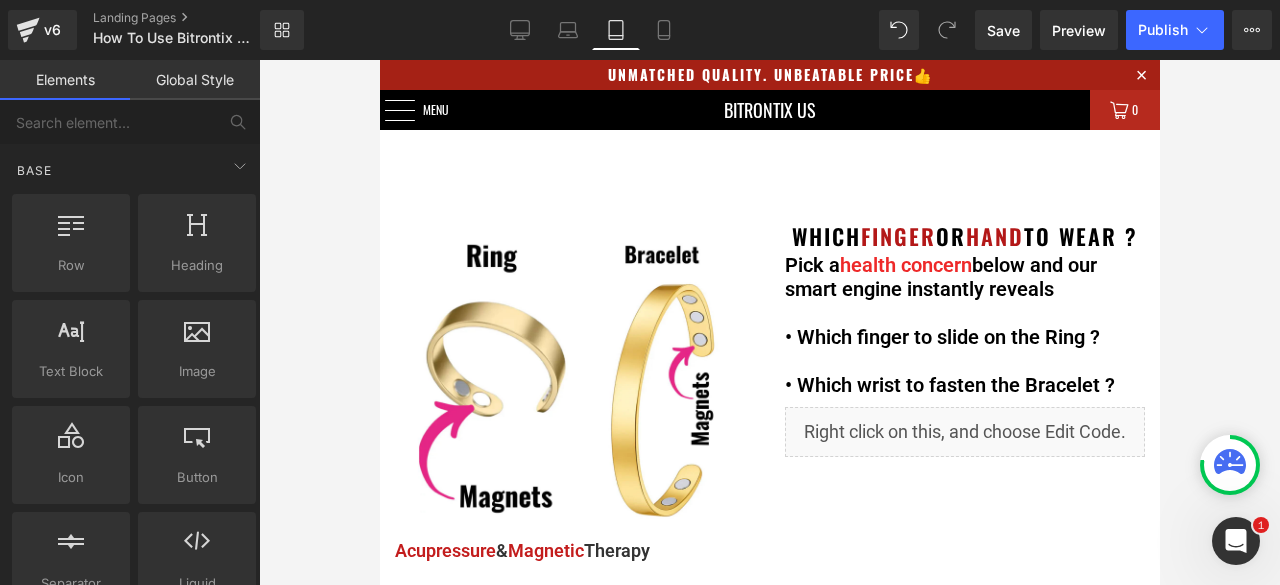 click on "Unmatched Quality. Unbeatable Price👍
Menu
Home
Calm & Vitality Ring & Bracelet
How To Use
Track Order
Contact Us
Login
BITRONTIX US
0" at bounding box center [769, 672] 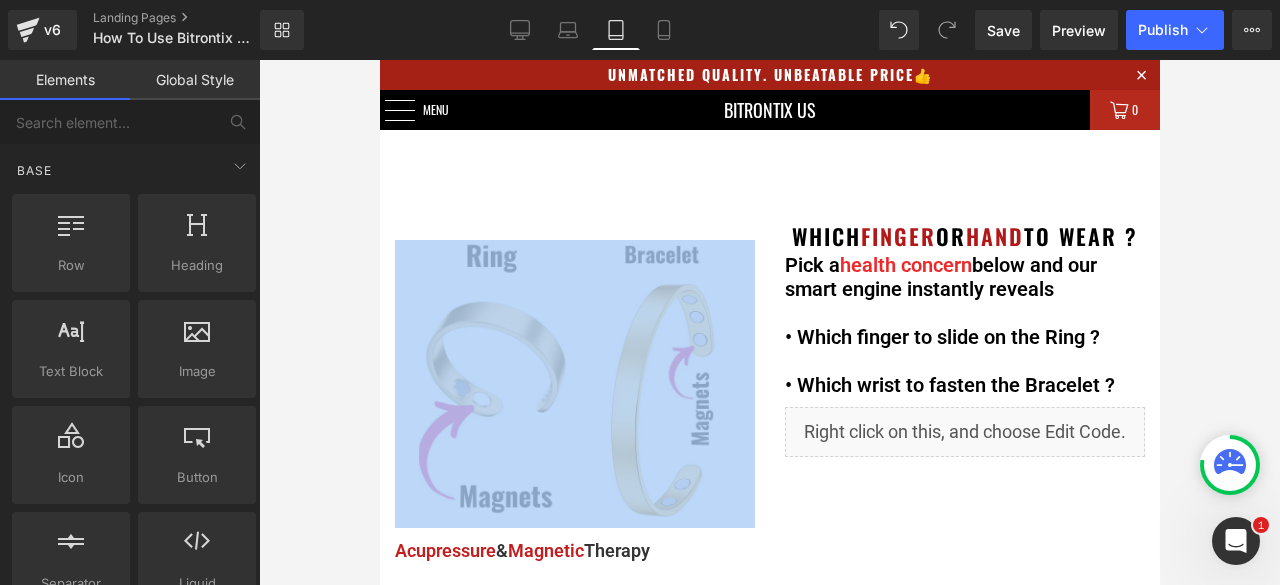 click on "Unmatched Quality. Unbeatable Price👍
Menu
Home
Calm & Vitality Ring & Bracelet
How To Use
Track Order
Contact Us
Login
BITRONTIX US
0" at bounding box center [769, 672] 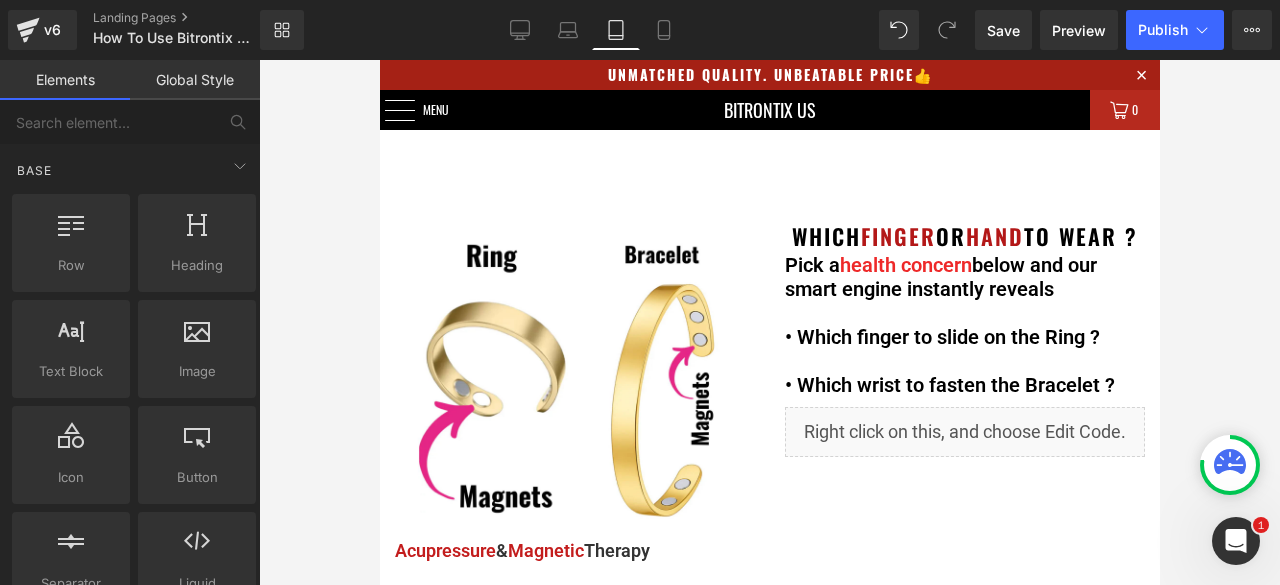 click on "Unmatched Quality. Unbeatable Price👍
Menu
Home
Calm & Vitality Ring & Bracelet
How To Use
Track Order
Contact Us
Login
BITRONTIX US
0" at bounding box center [769, 672] 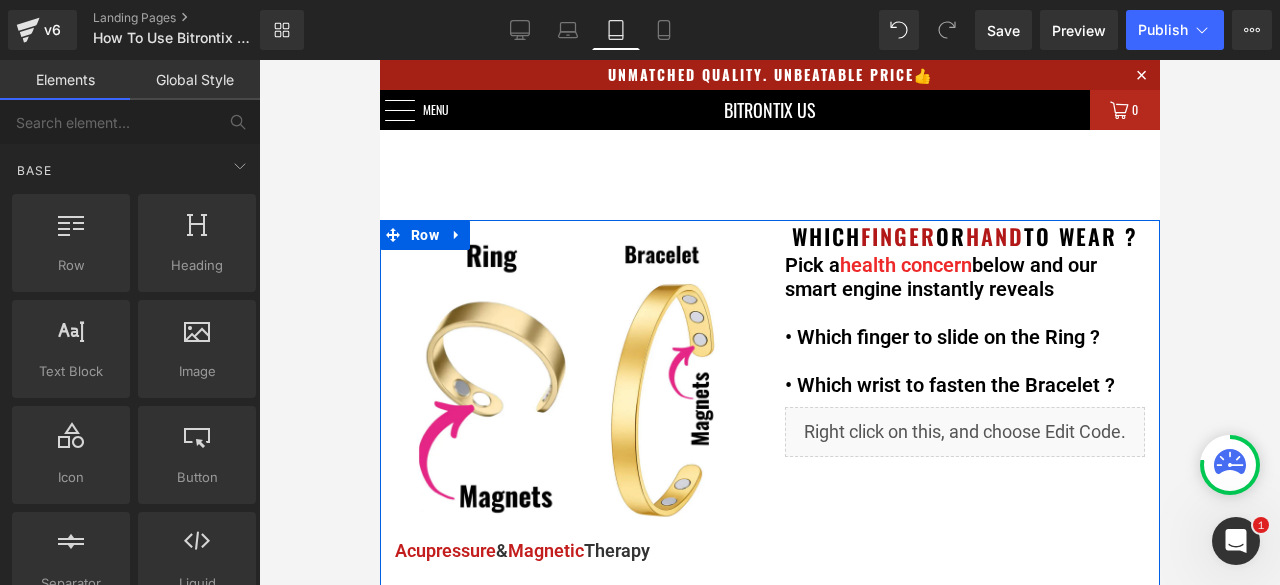 click 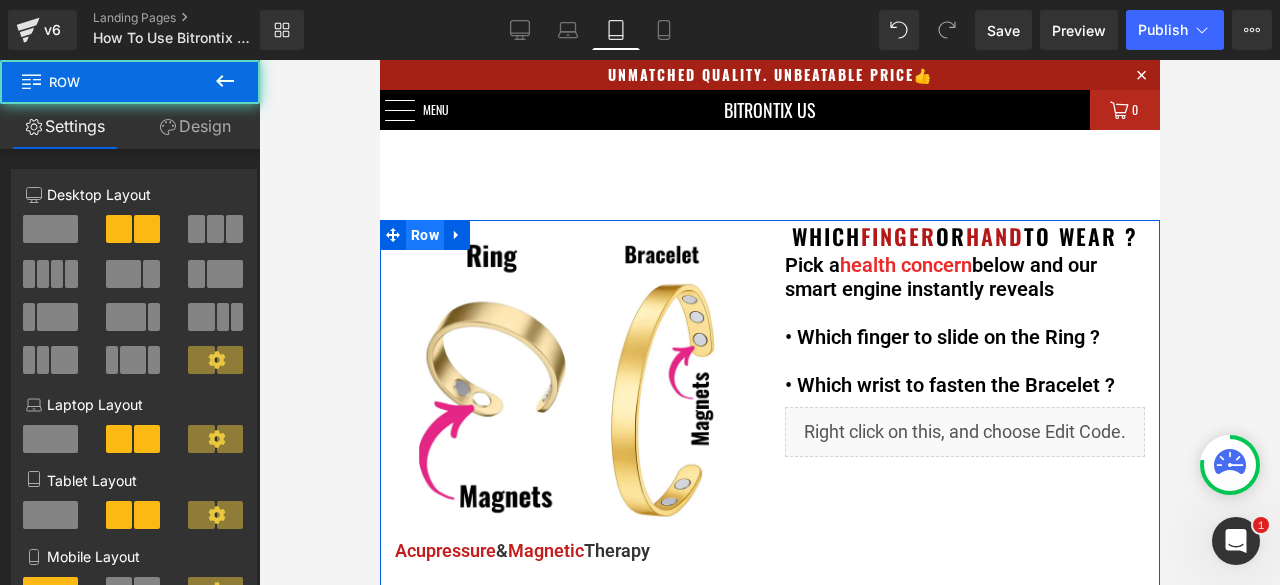 click on "Row" at bounding box center (424, 235) 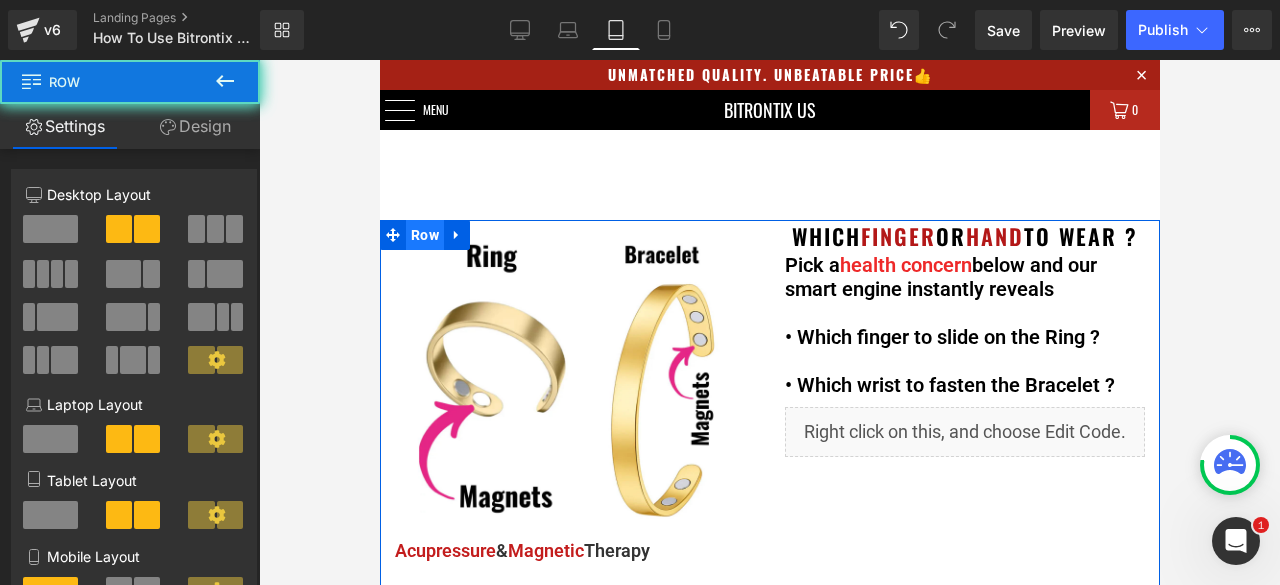 click on "Row" at bounding box center [424, 235] 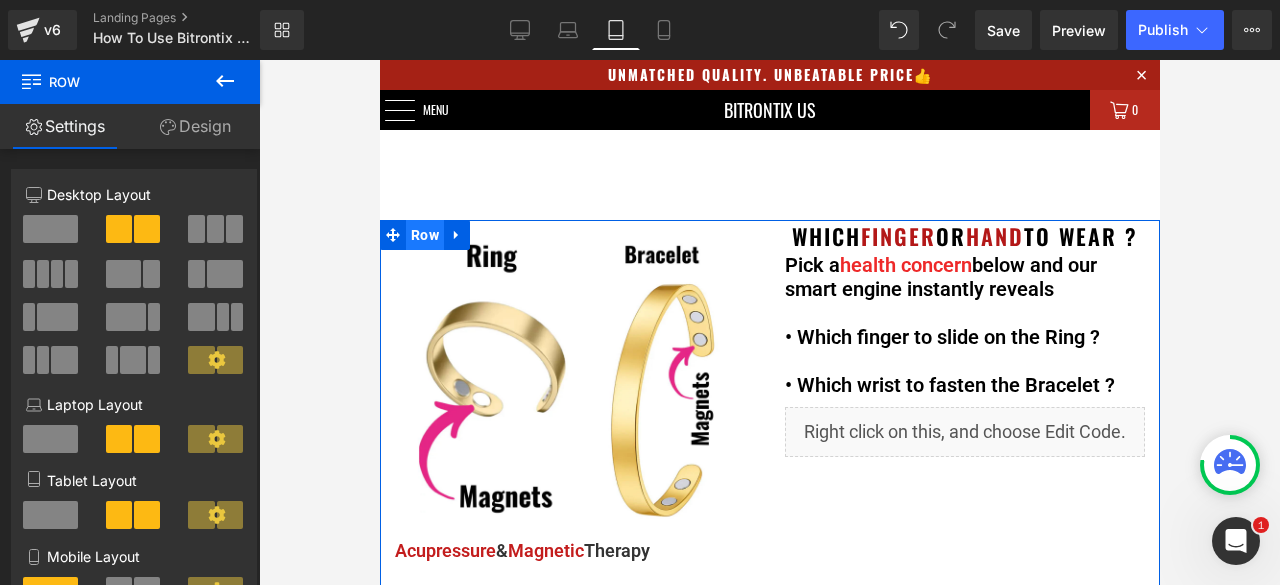 click on "Row" at bounding box center (424, 235) 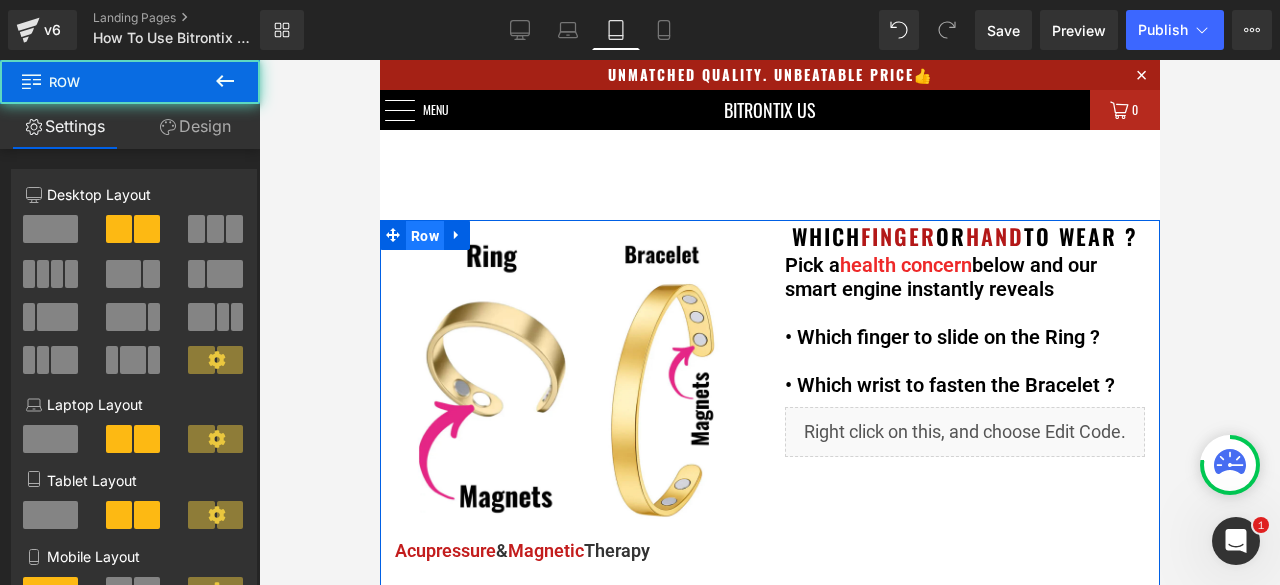 click on "Row" at bounding box center [424, 236] 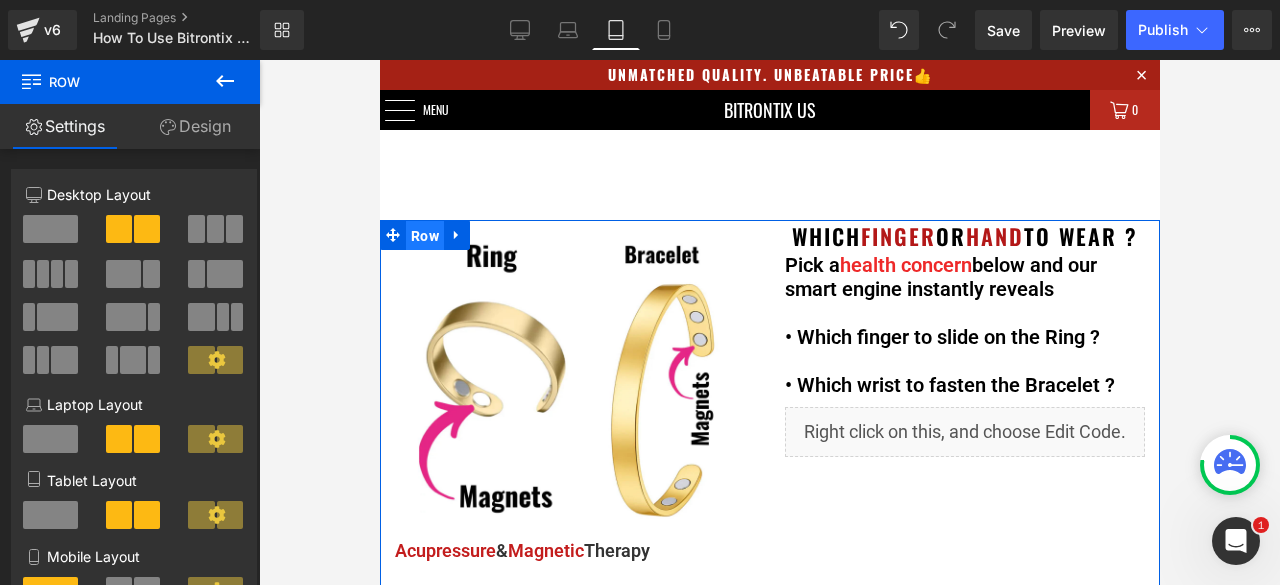 click on "Row" at bounding box center (424, 236) 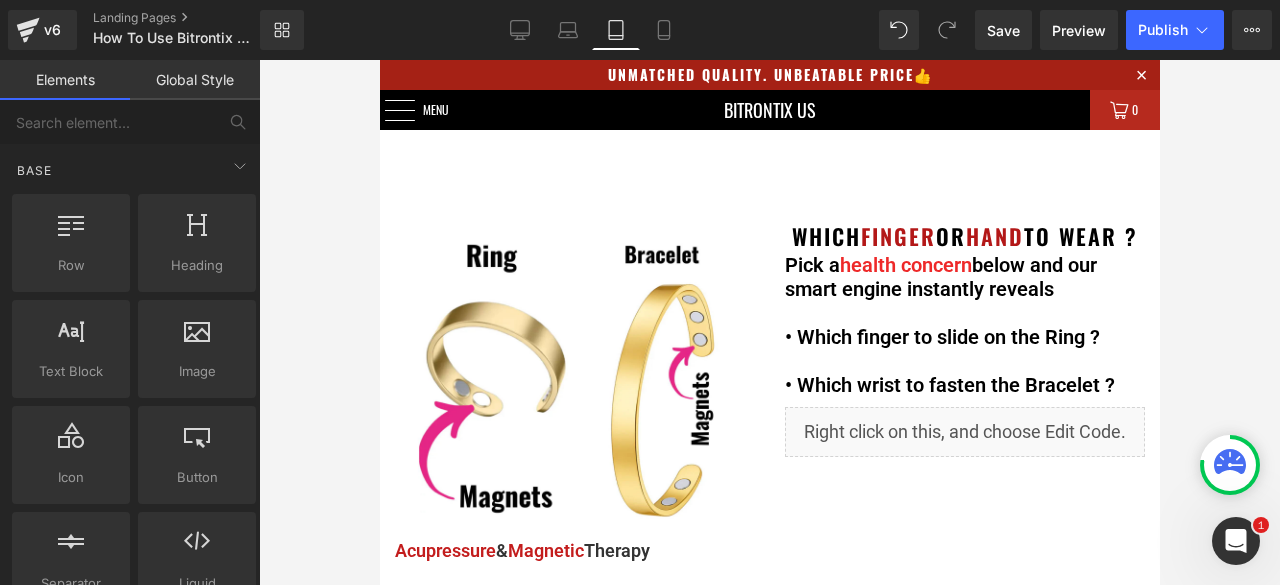 click on "Unmatched Quality. Unbeatable Price👍
Menu
Home
Calm & Vitality Ring & Bracelet
How To Use
Track Order
Contact Us
Login
BITRONTIX US
0" at bounding box center (769, 672) 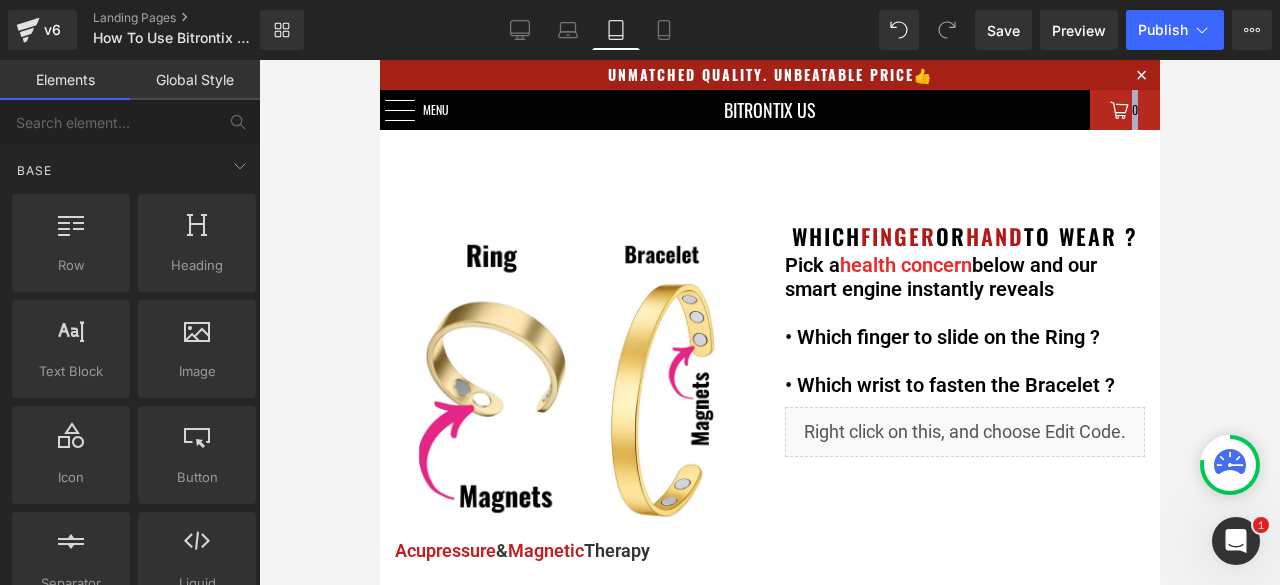 click on "Unmatched Quality. Unbeatable Price👍
Menu
Home
Calm & Vitality Ring & Bracelet
How To Use
Track Order
Contact Us
Login
BITRONTIX US
0" at bounding box center (769, 672) 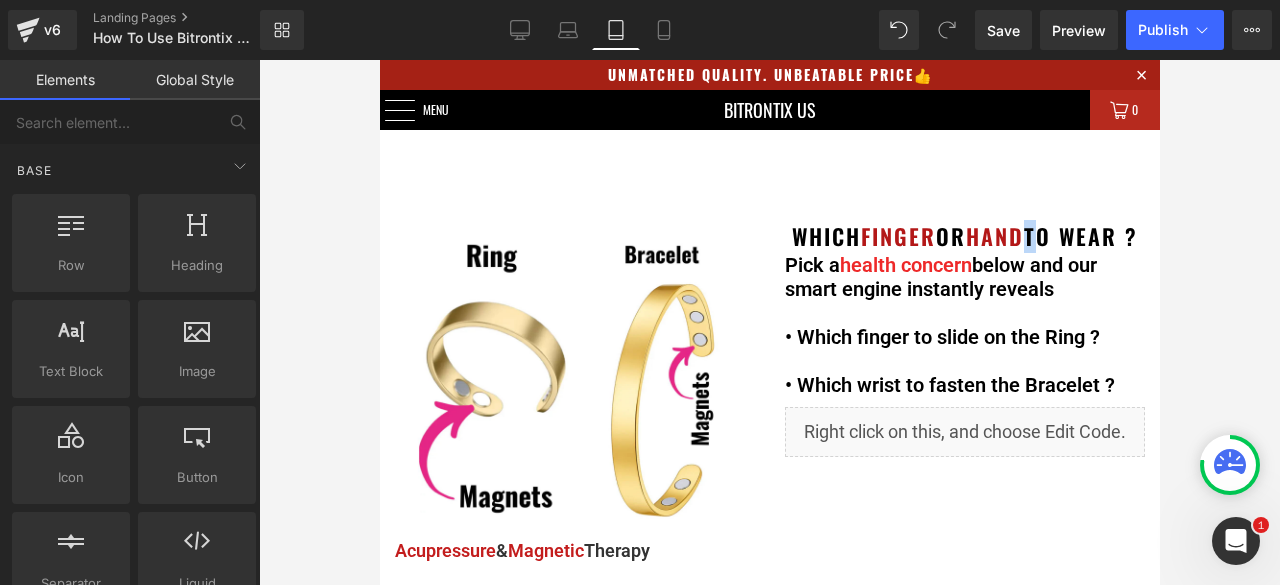 drag, startPoint x: 1065, startPoint y: 168, endPoint x: 1073, endPoint y: 175, distance: 10.630146 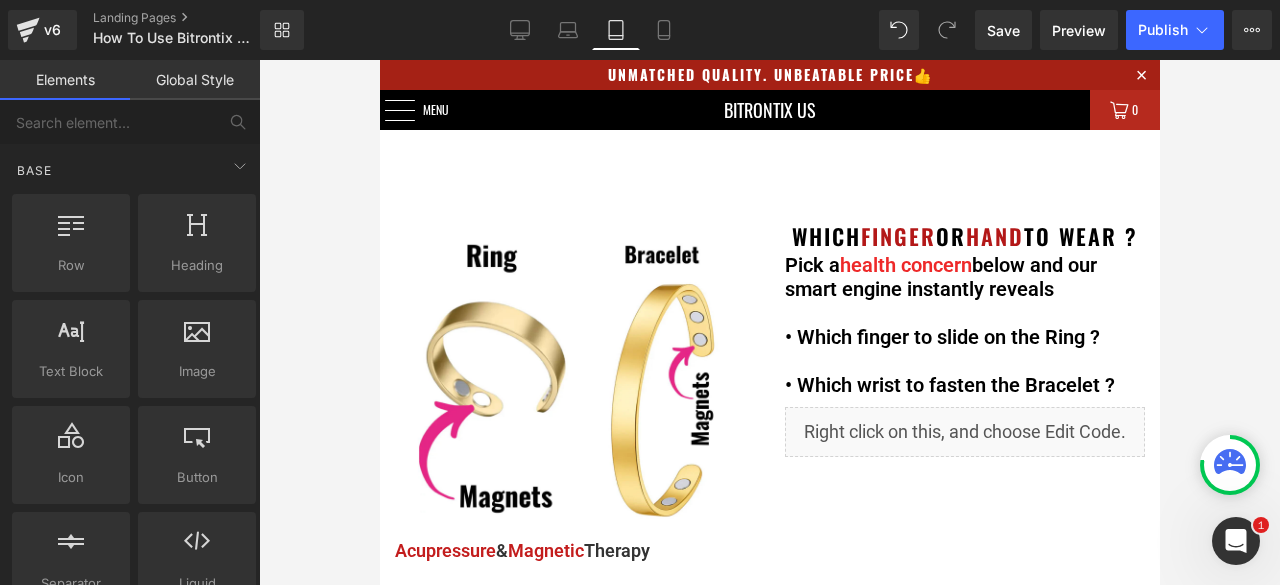 click on "Unmatched Quality. Unbeatable Price👍
Menu
Home
Calm & Vitality Ring & Bracelet
How To Use
Track Order
Contact Us
Login
BITRONTIX US
0" at bounding box center (769, 672) 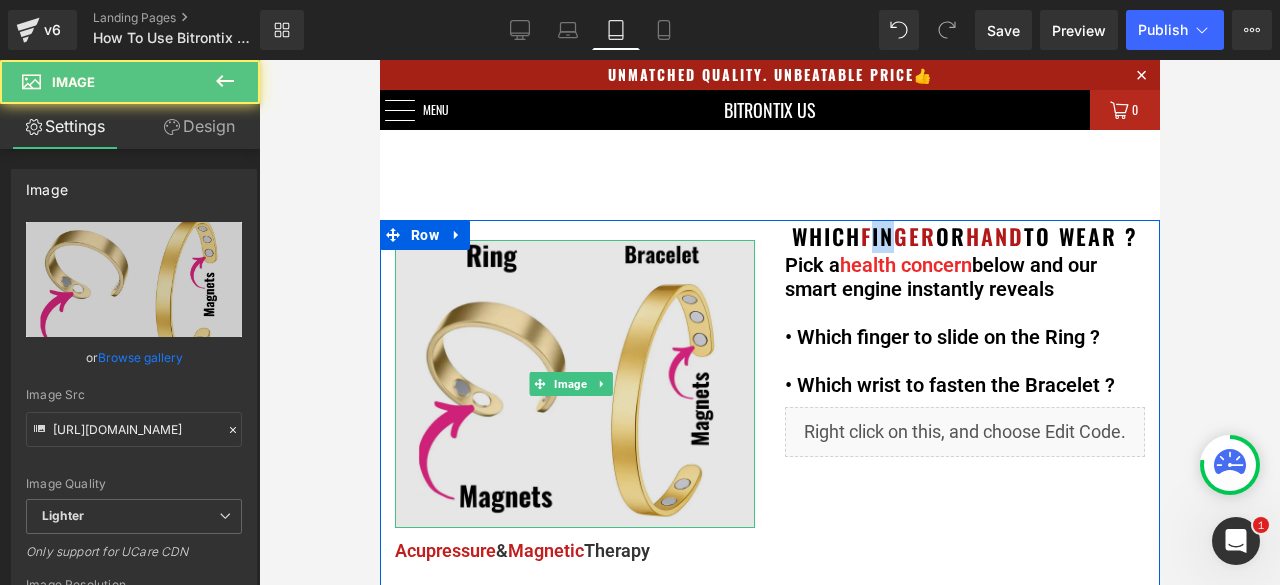 click at bounding box center (574, 384) 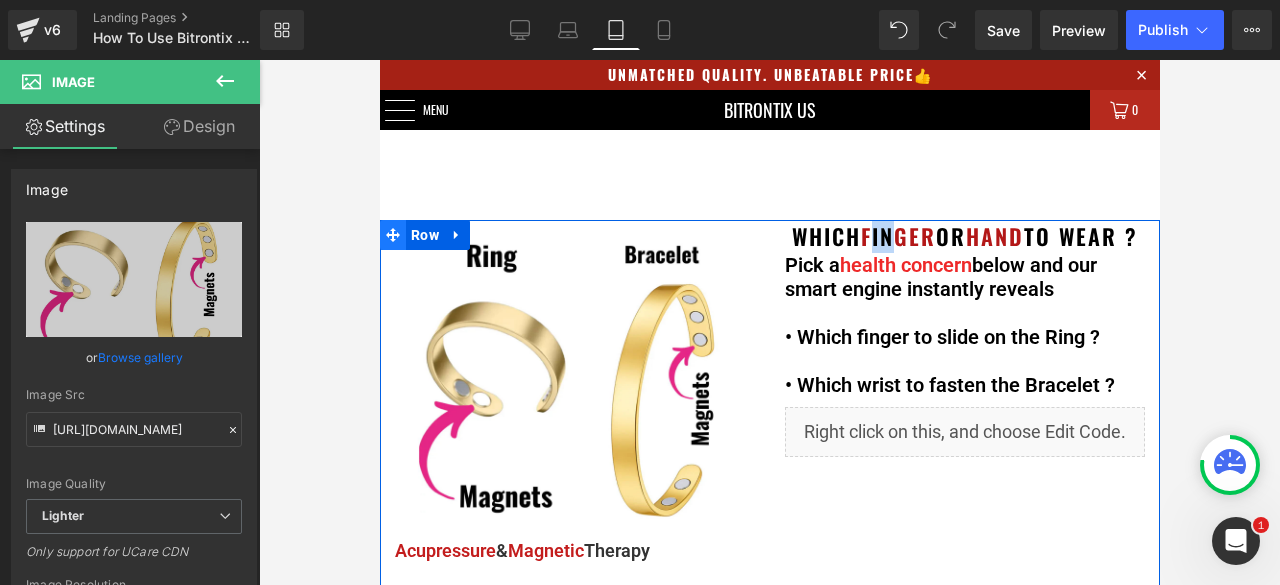 click 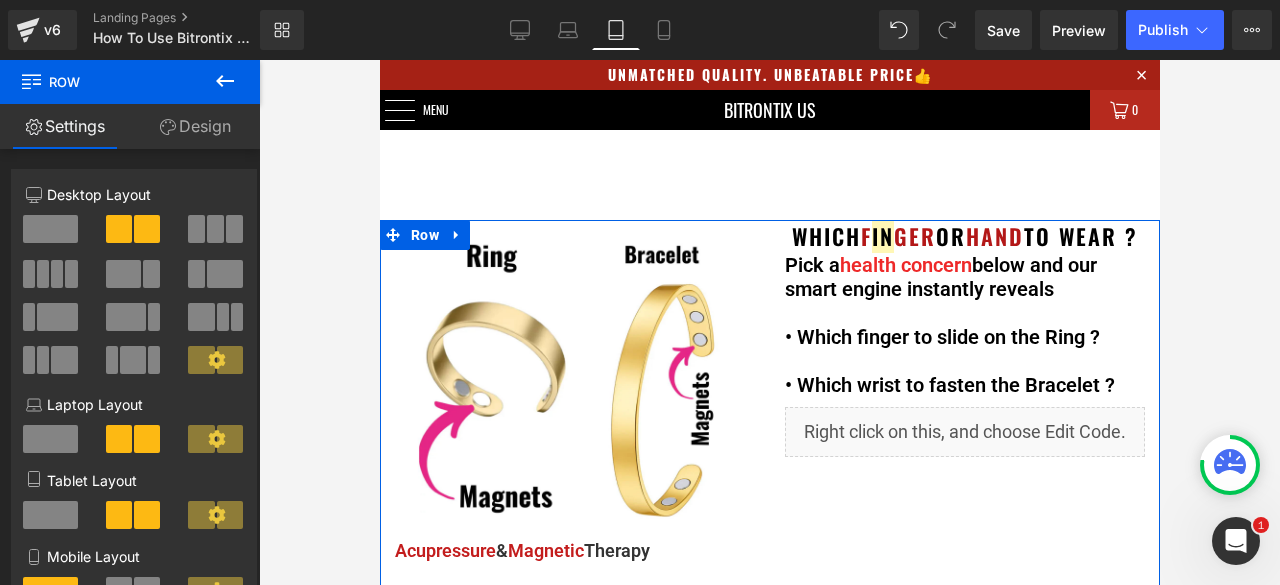 click on "Design" at bounding box center [195, 126] 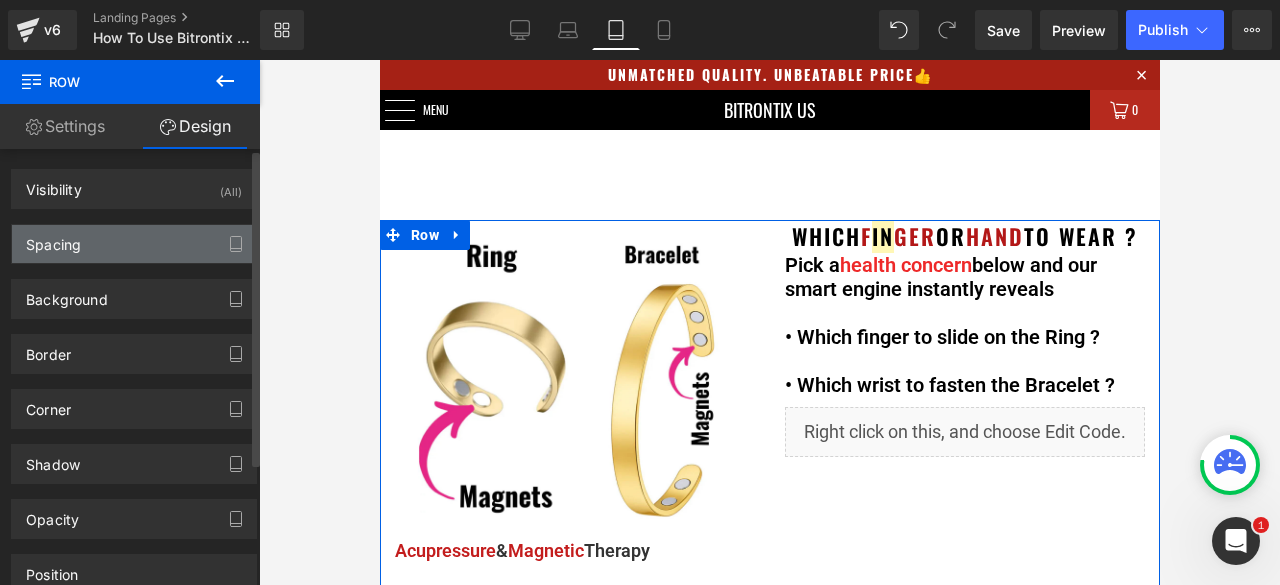 click on "Spacing" at bounding box center (134, 244) 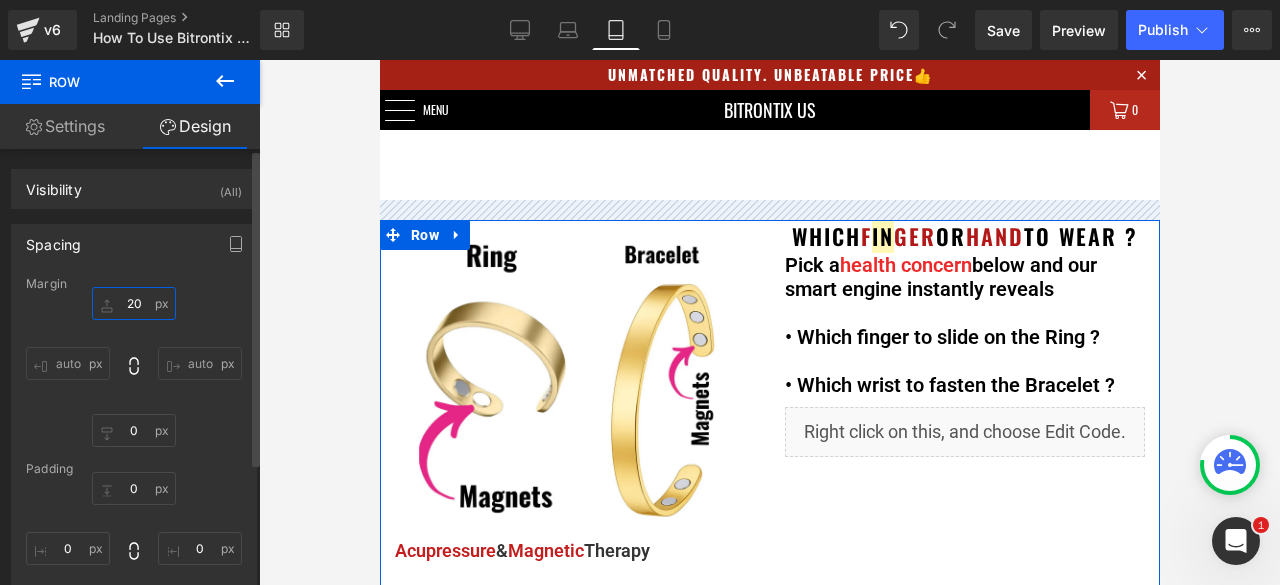 click on "20" at bounding box center (134, 303) 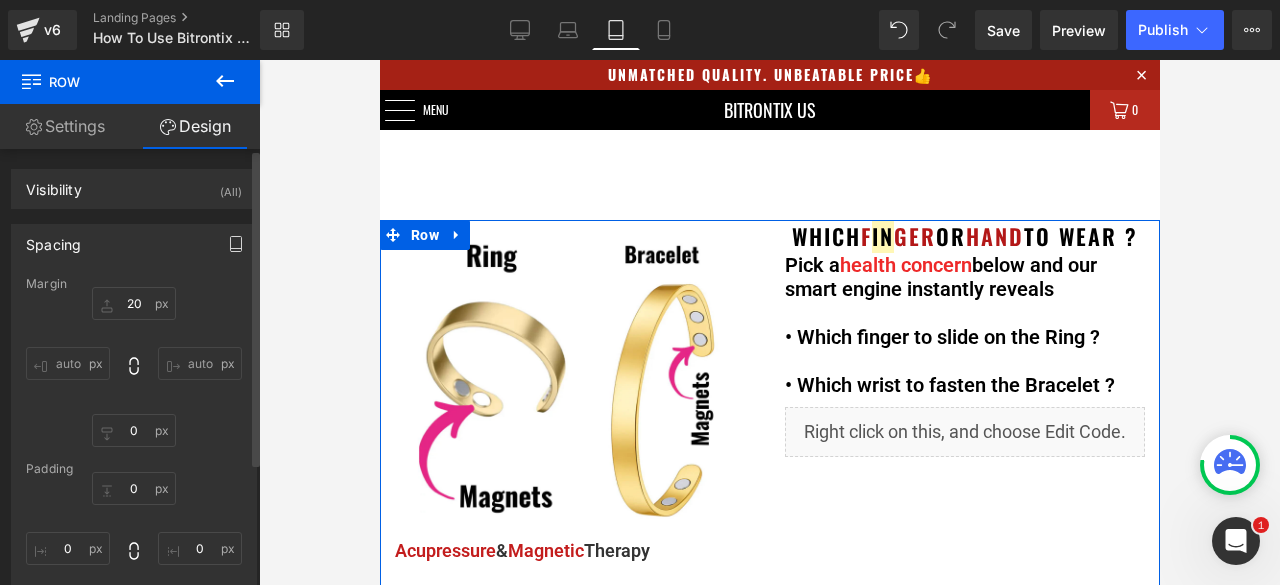 click 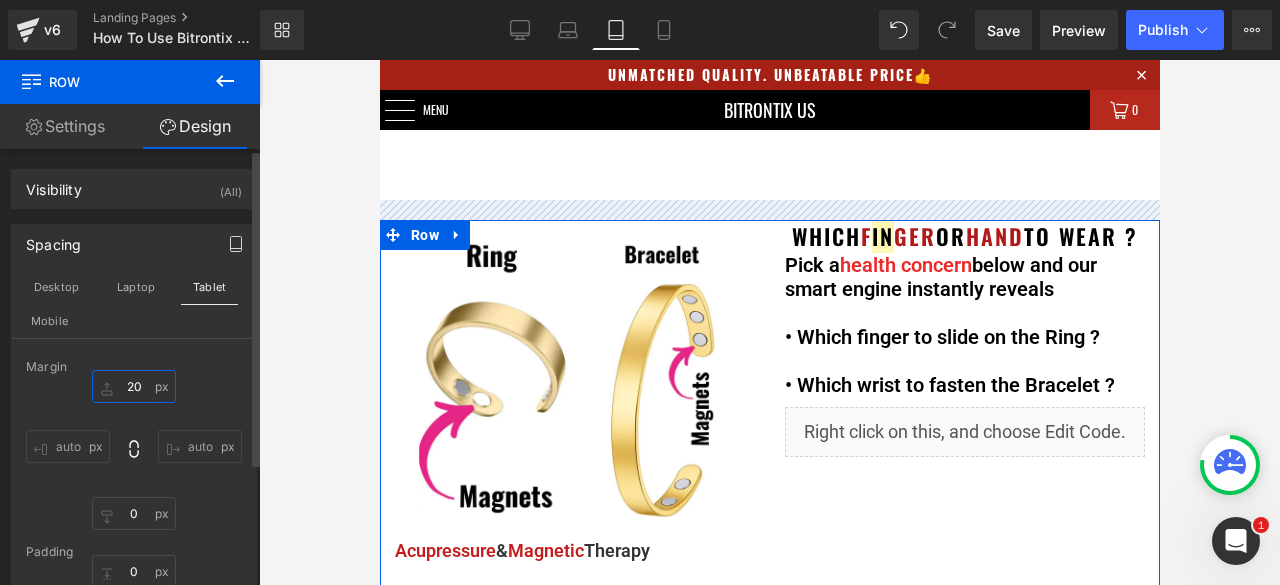 click on "20" at bounding box center [134, 386] 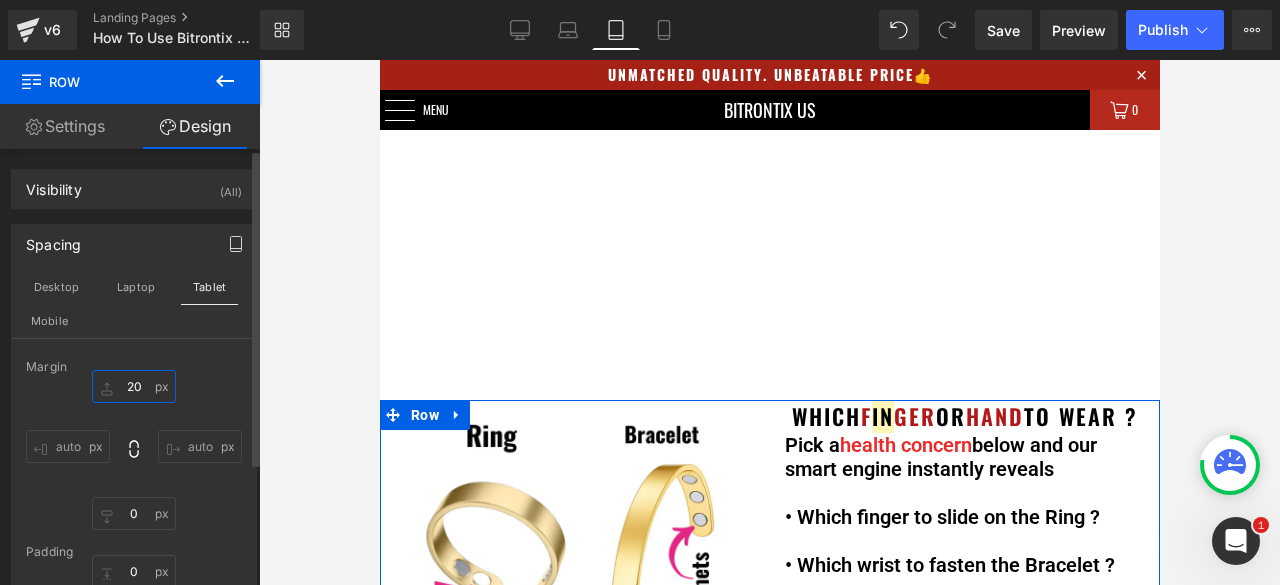 type on "2" 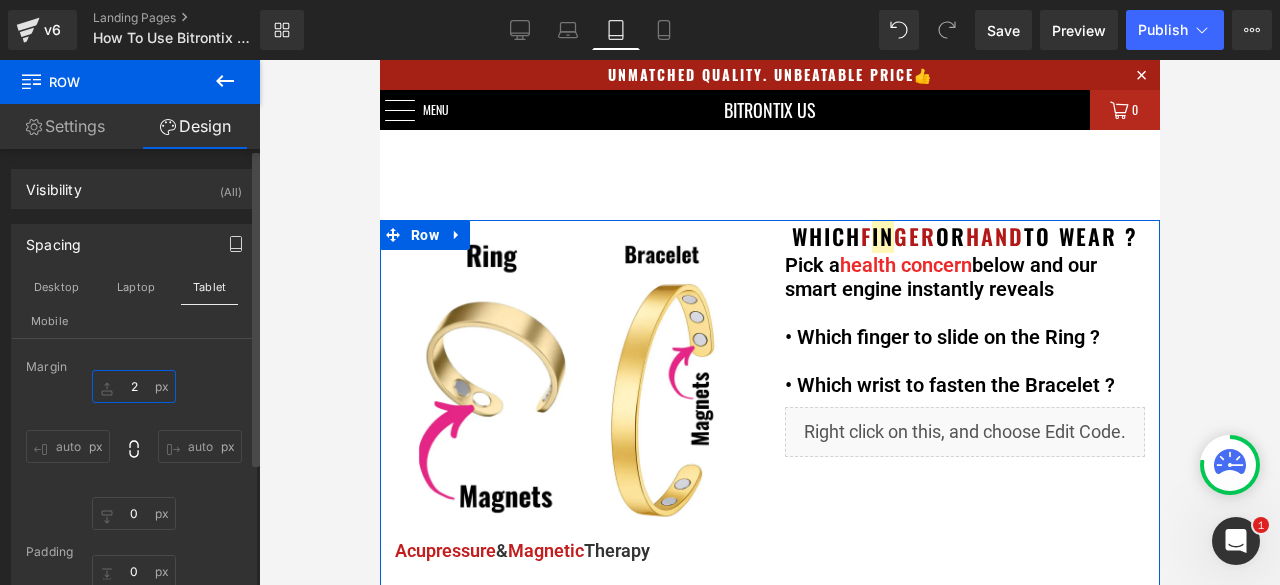 type 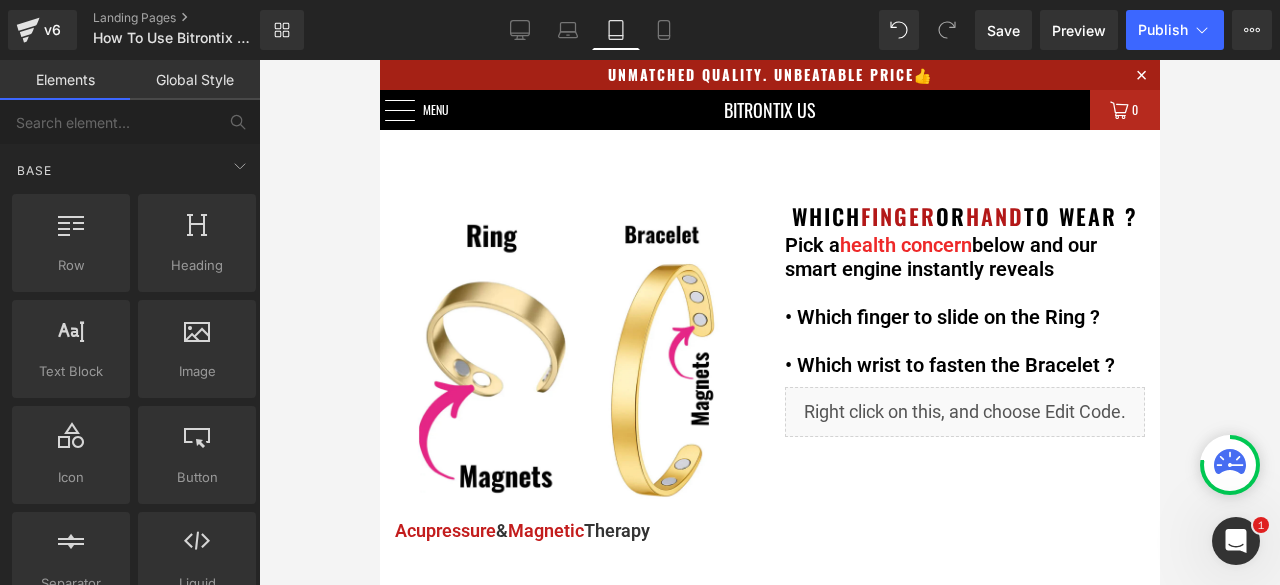 click on "Unmatched Quality. Unbeatable Price👍
Menu
Home
Calm & Vitality Ring & Bracelet
How To Use
Track Order
Contact Us
Login
BITRONTIX US
0" at bounding box center (769, 662) 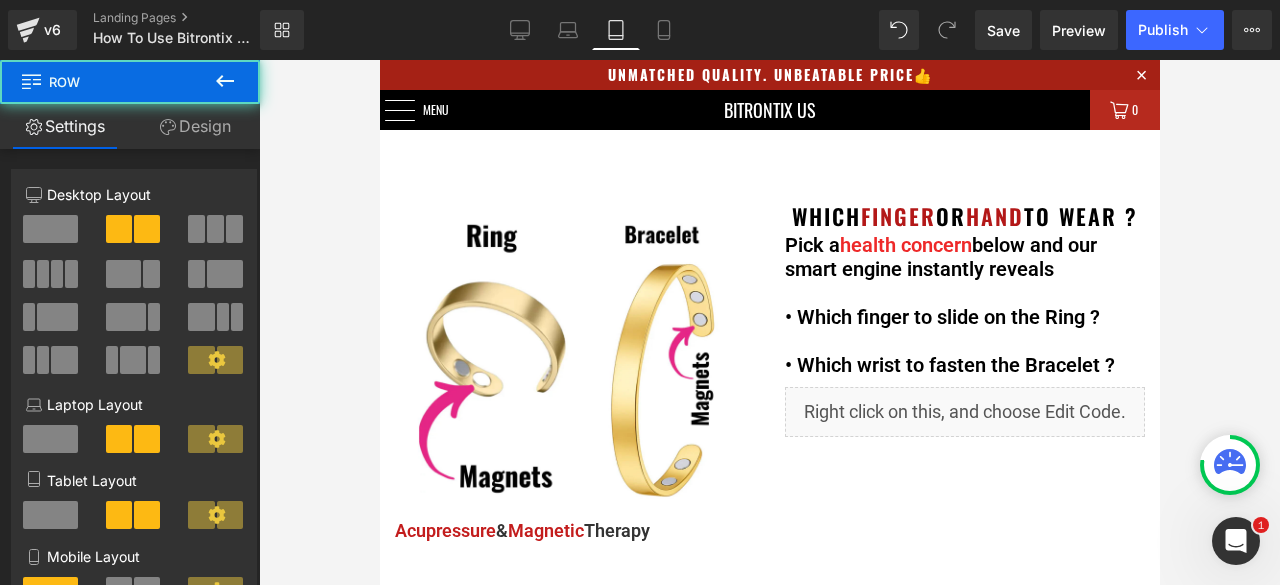 drag, startPoint x: 687, startPoint y: 200, endPoint x: 704, endPoint y: 168, distance: 36.23534 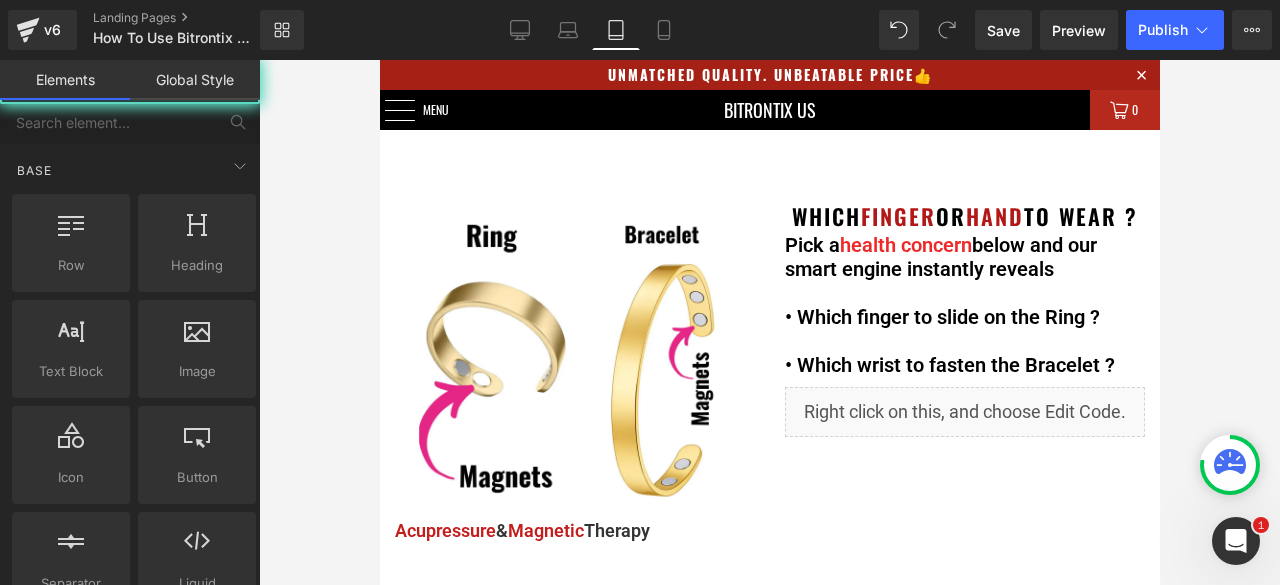 click on "Unmatched Quality. Unbeatable Price👍
Menu
Home
Calm & Vitality Ring & Bracelet
How To Use
Track Order
Contact Us
Login
BITRONTIX US
0" at bounding box center (769, 662) 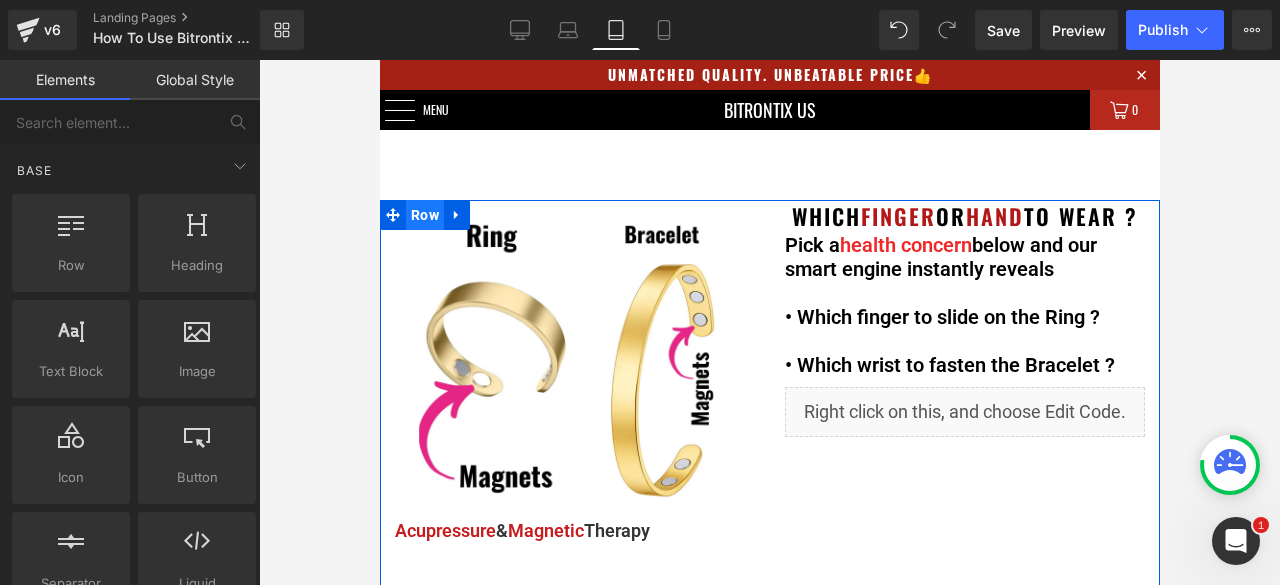 click on "Row" at bounding box center [424, 215] 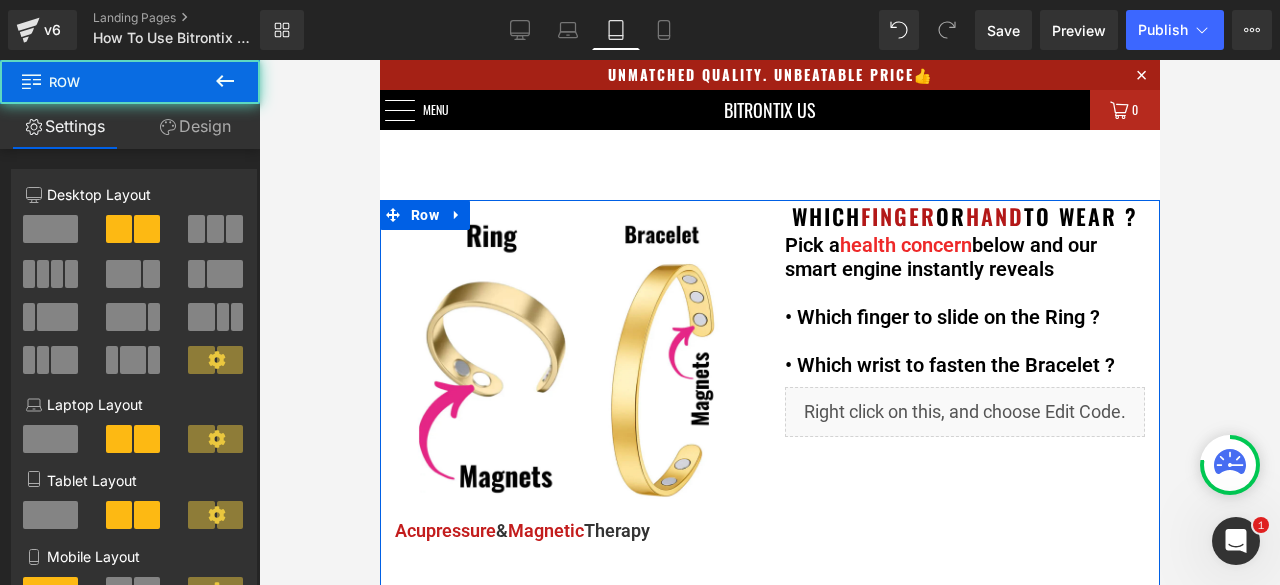 click on "Design" at bounding box center (195, 126) 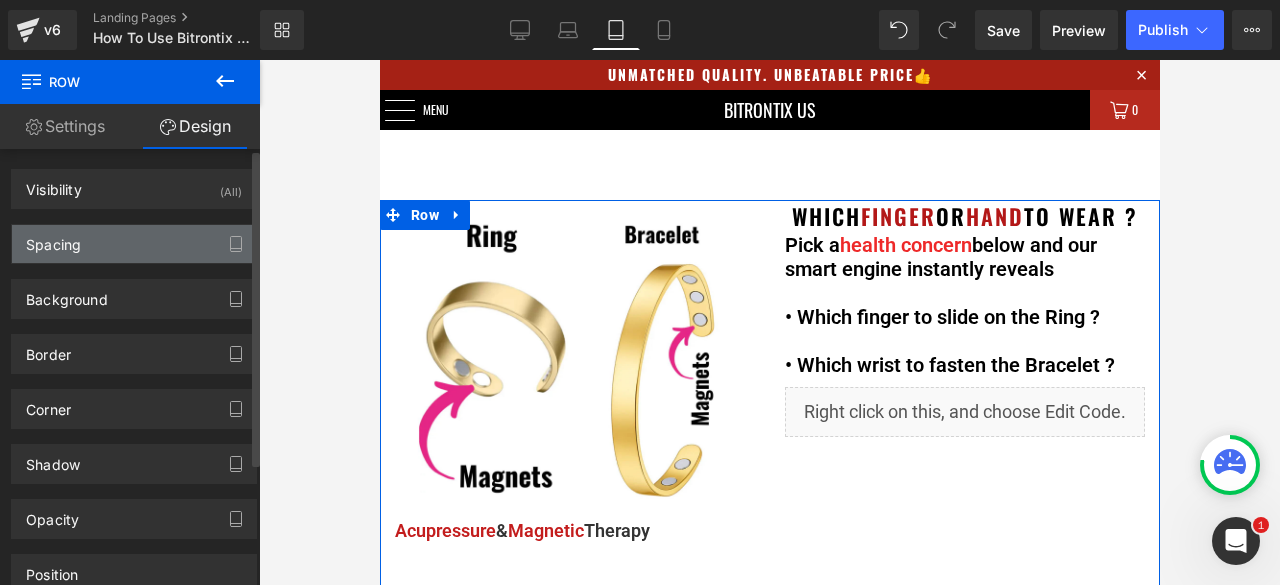 click on "Spacing" at bounding box center [53, 239] 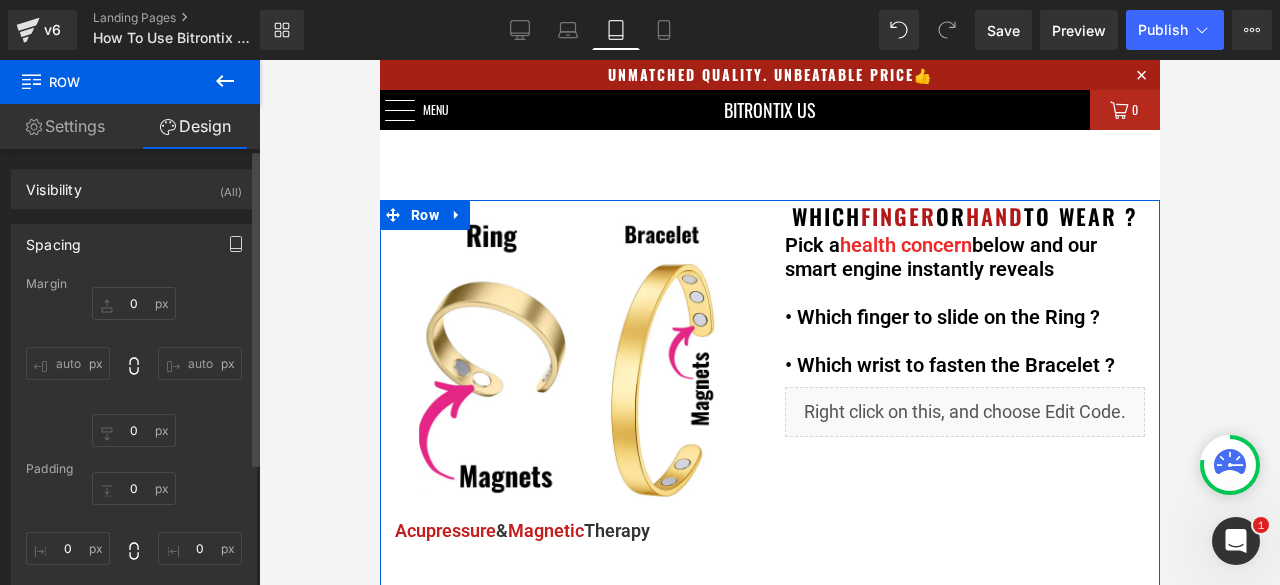 click 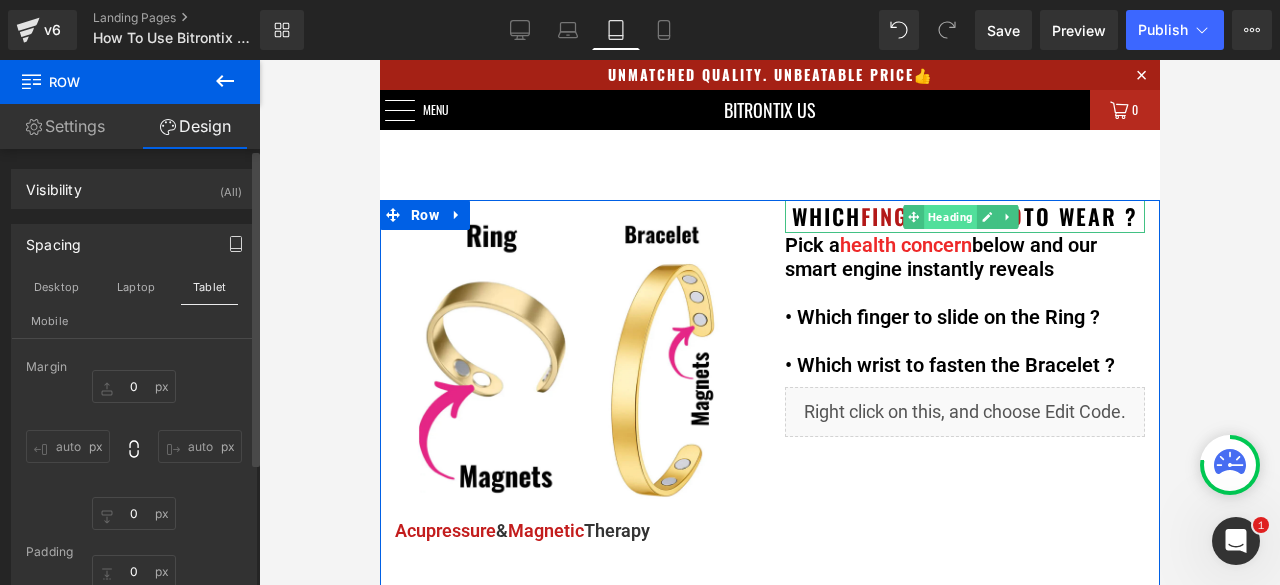click on "Heading" at bounding box center (949, 217) 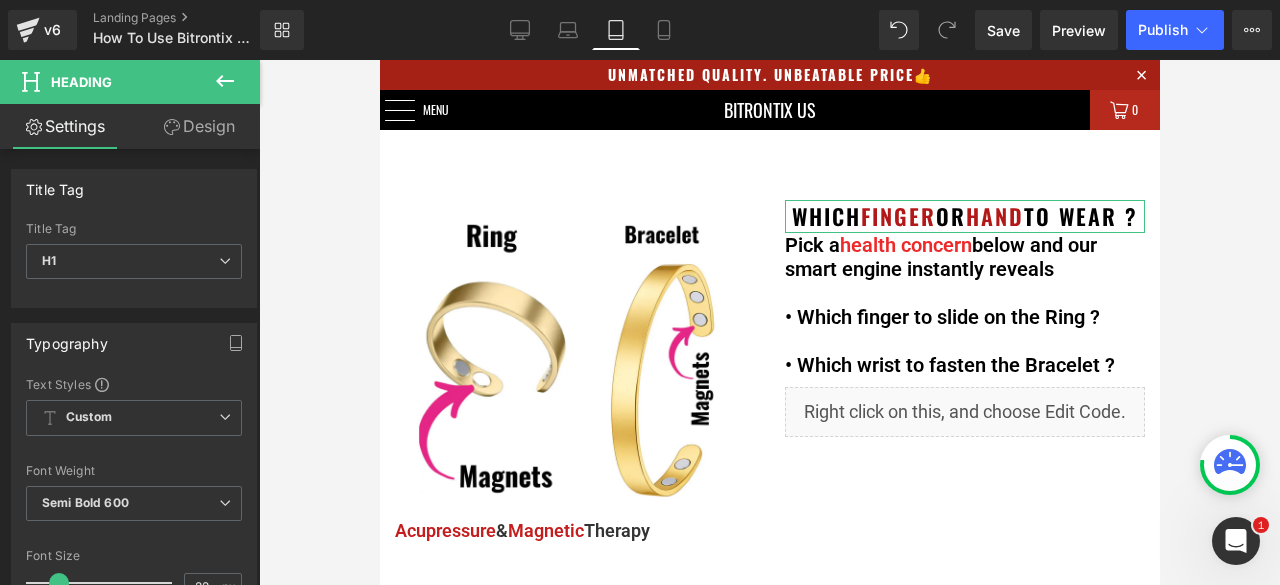 click on "Design" at bounding box center [199, 126] 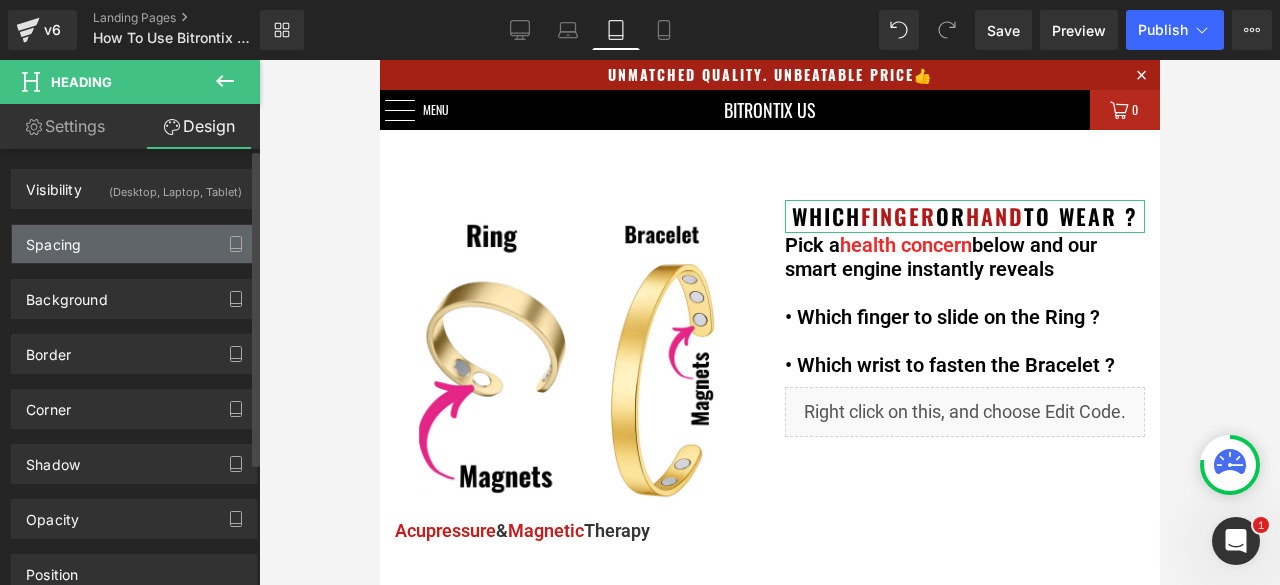 click on "Spacing" at bounding box center (134, 244) 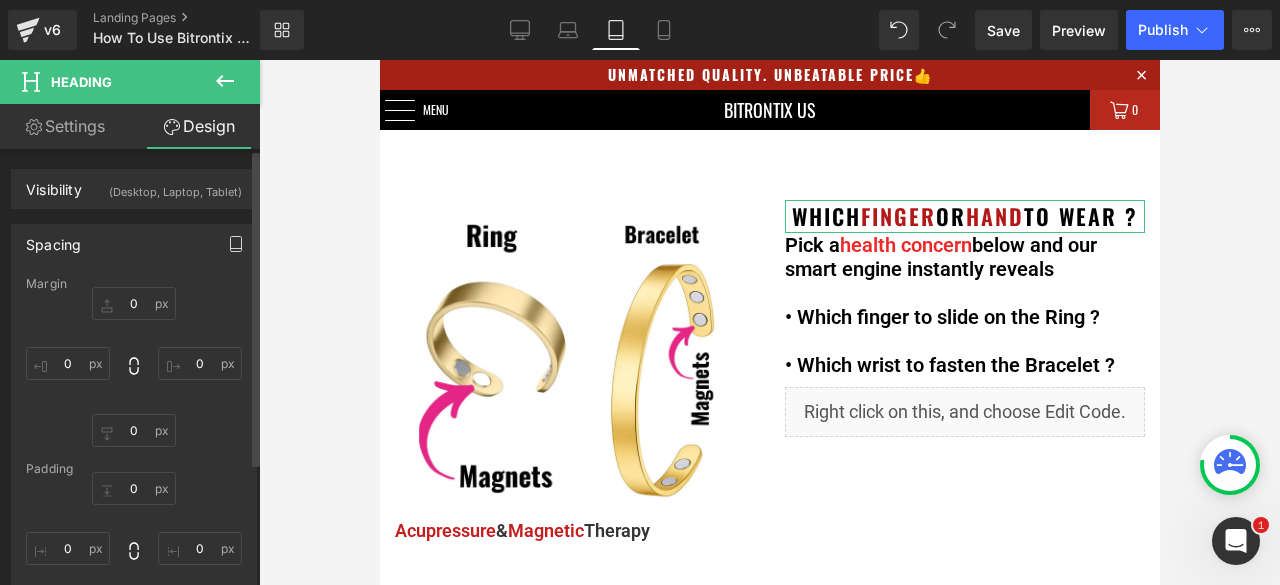 click 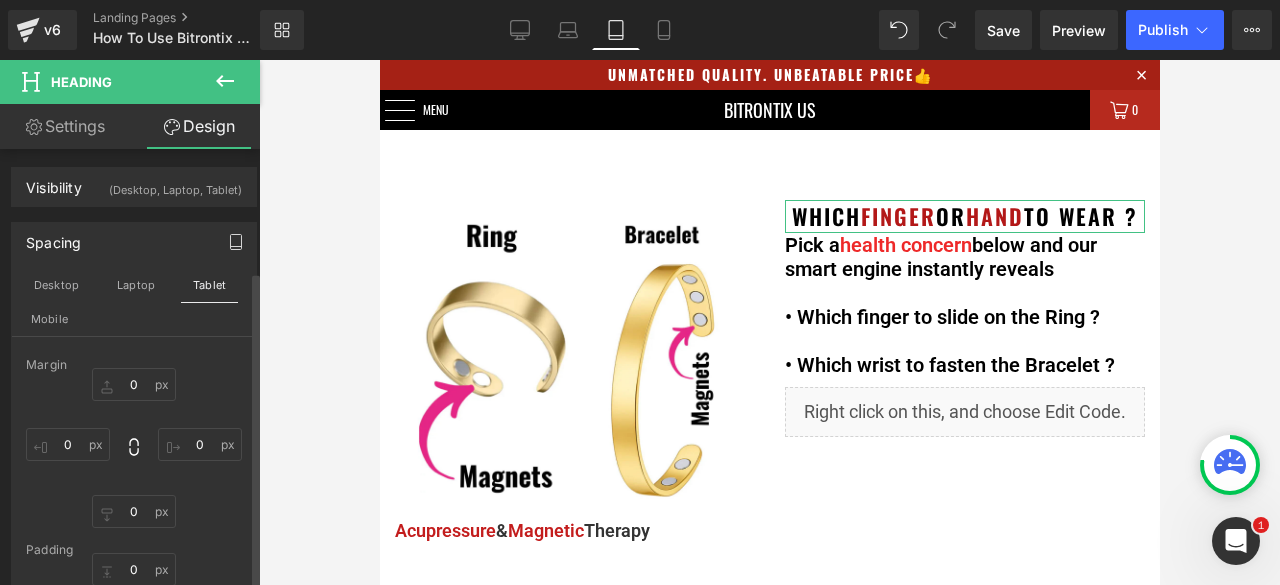 scroll, scrollTop: 0, scrollLeft: 0, axis: both 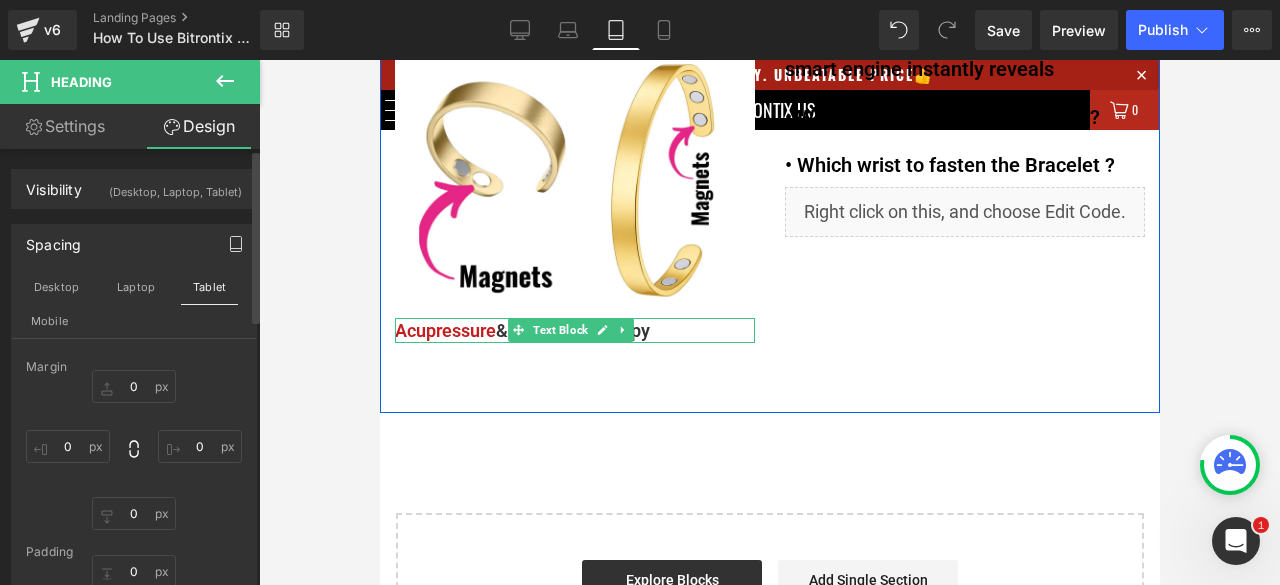 click on "Text Block" at bounding box center [559, 330] 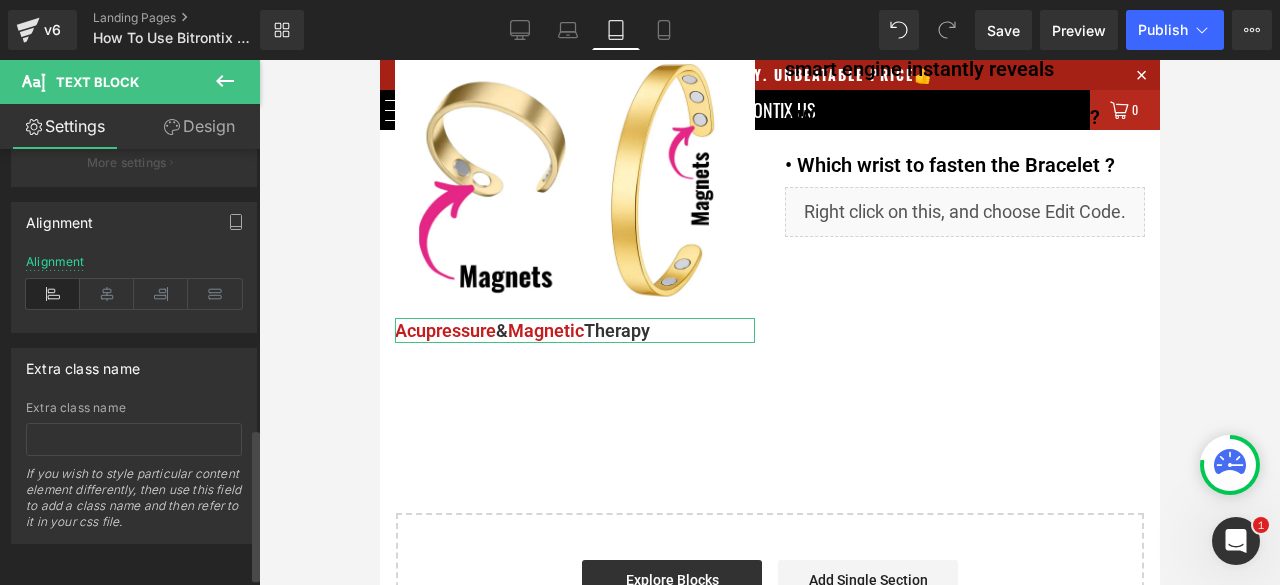 scroll, scrollTop: 800, scrollLeft: 0, axis: vertical 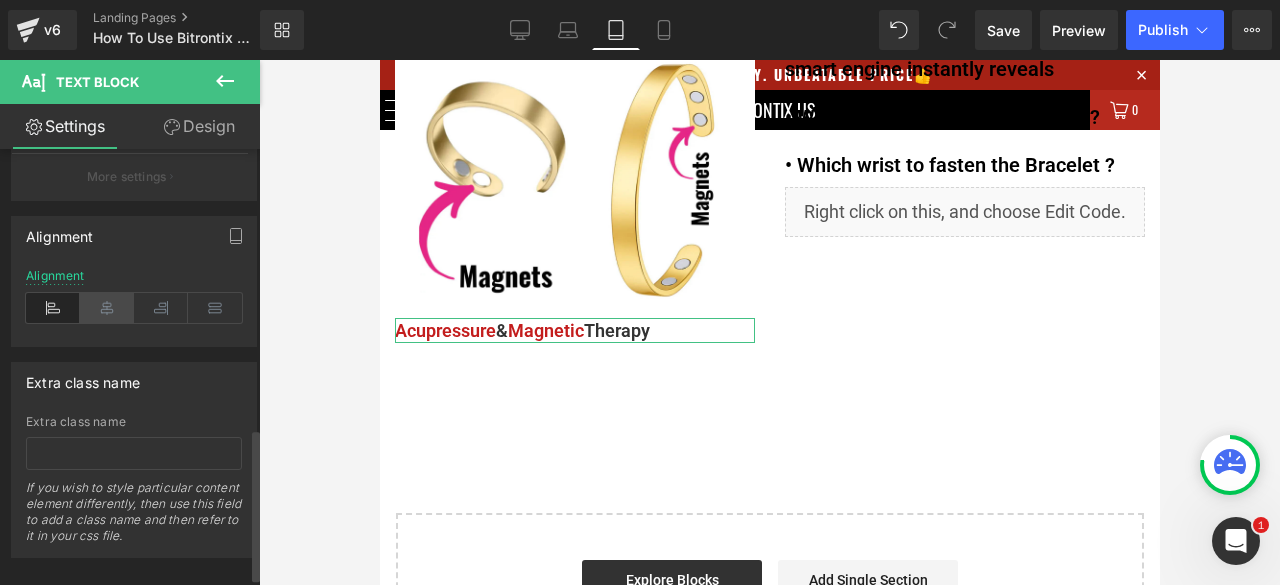 click at bounding box center [107, 308] 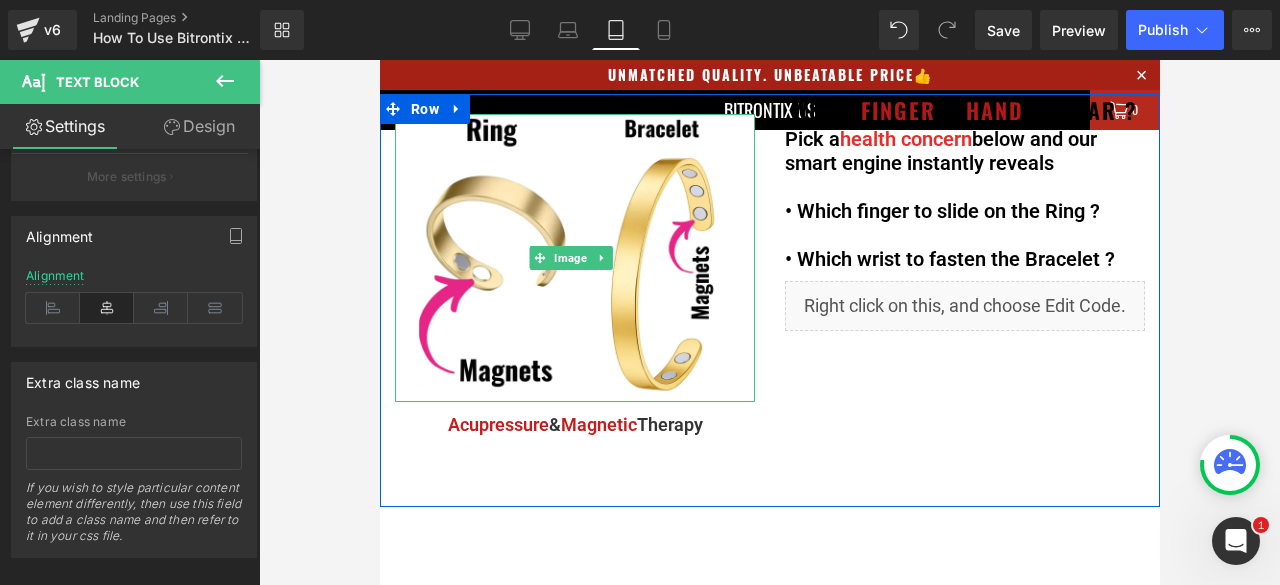 scroll, scrollTop: 100, scrollLeft: 0, axis: vertical 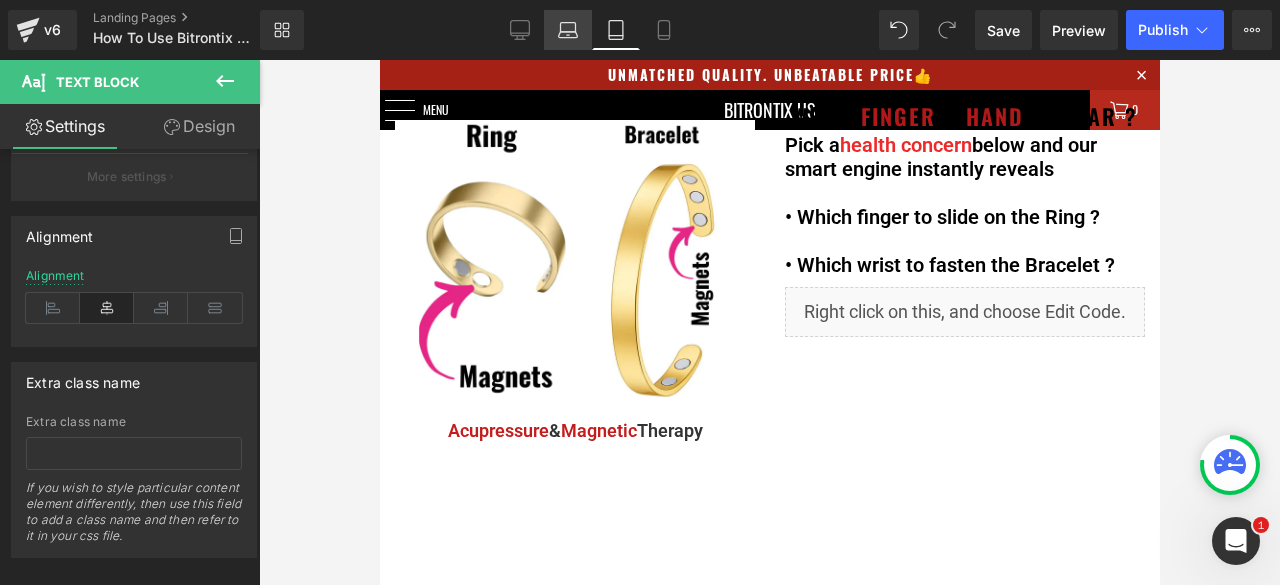 click 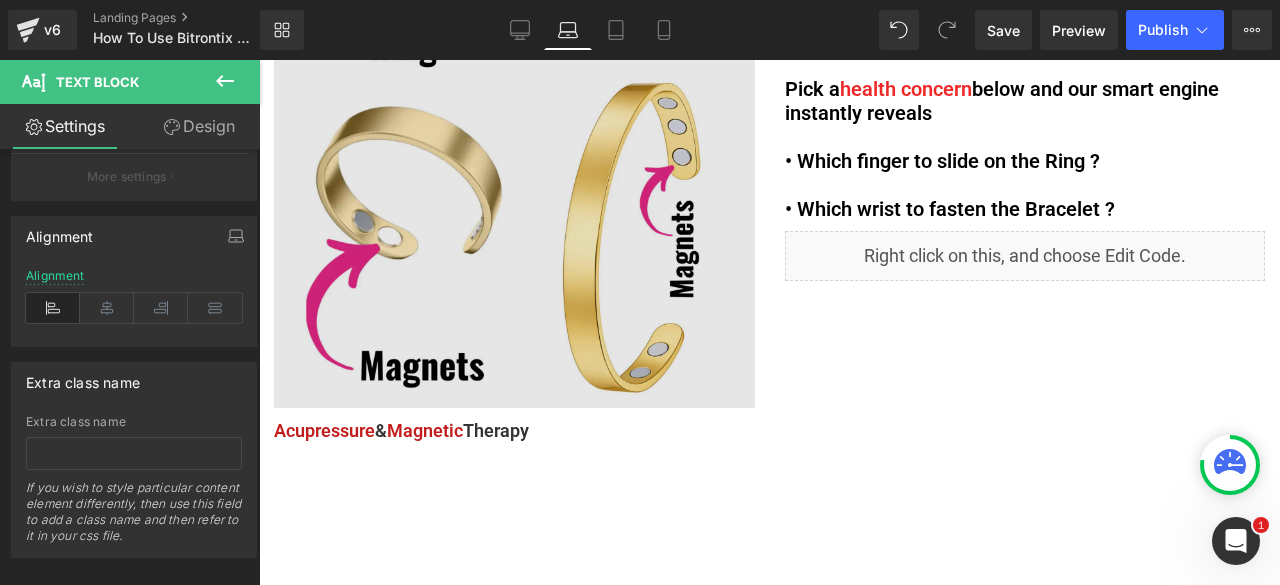 scroll, scrollTop: 295, scrollLeft: 0, axis: vertical 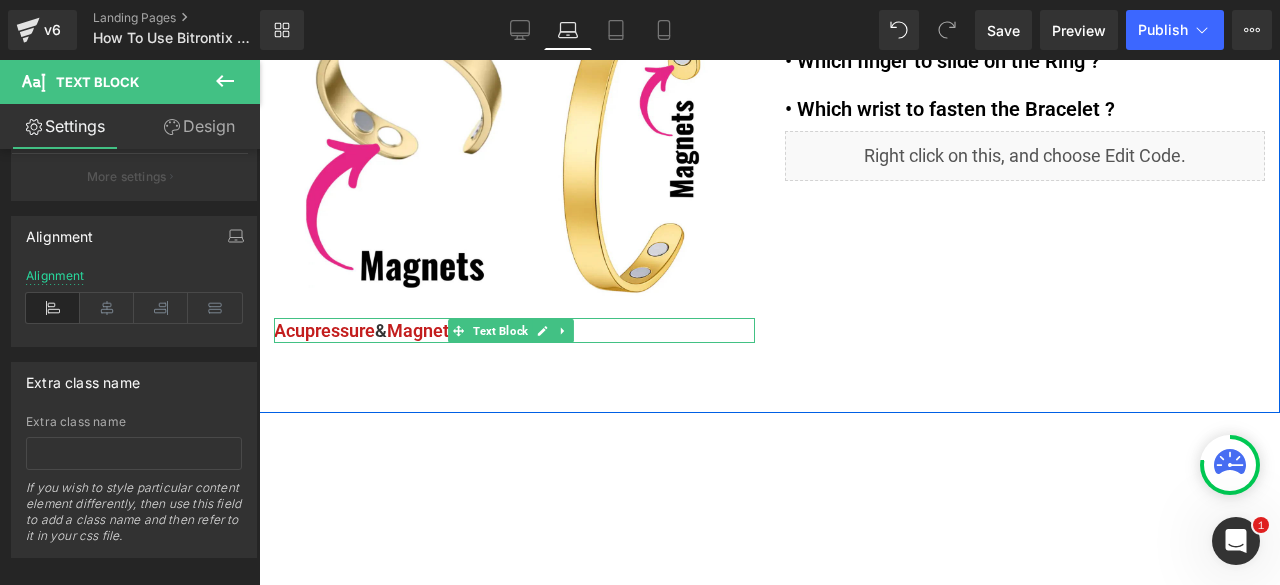 click 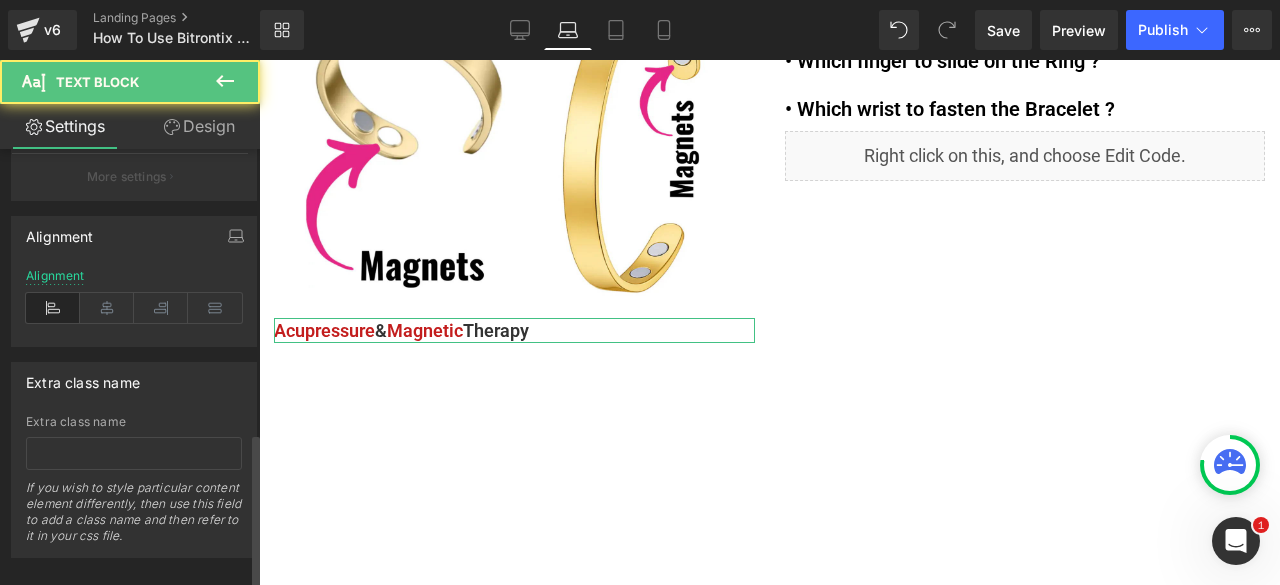 scroll, scrollTop: 822, scrollLeft: 0, axis: vertical 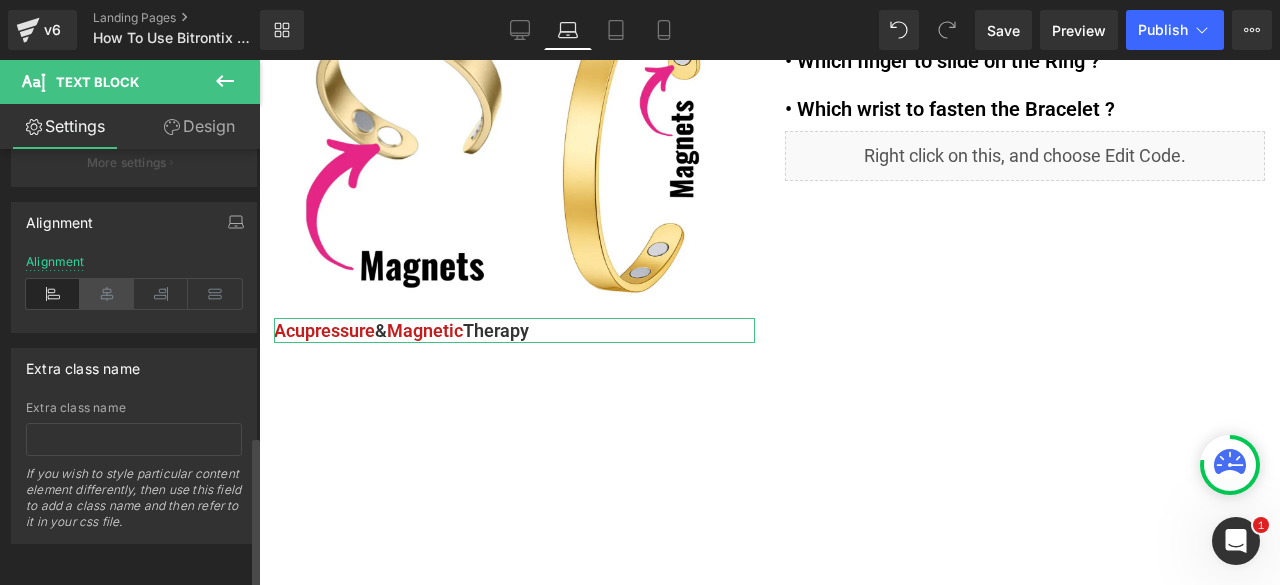 click at bounding box center (107, 294) 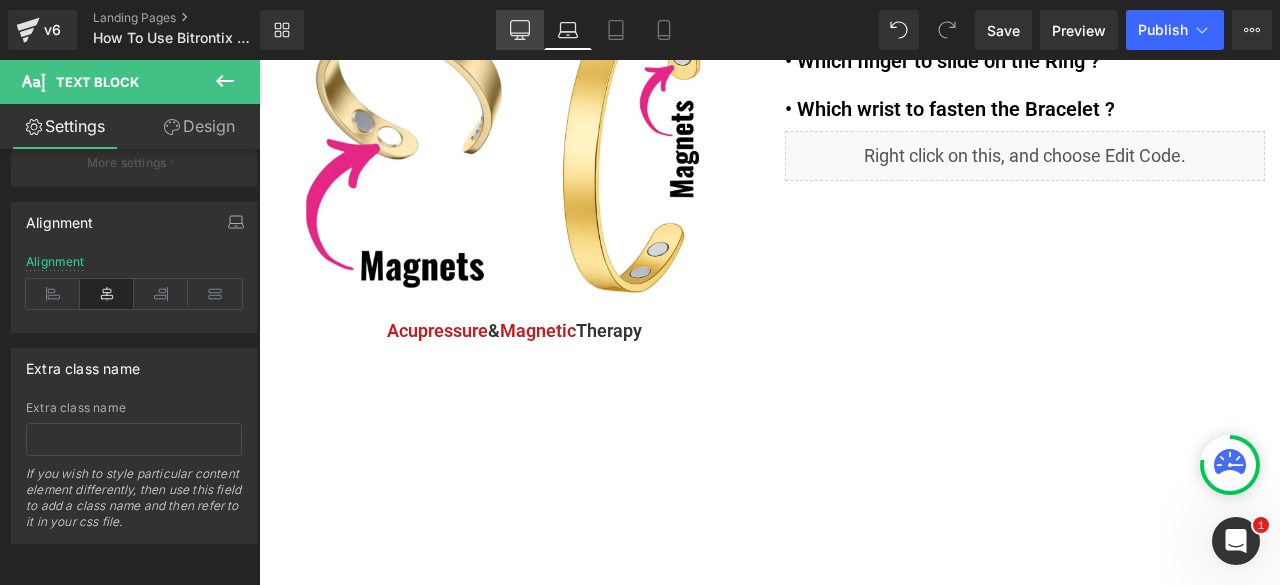 click on "Desktop" at bounding box center (520, 30) 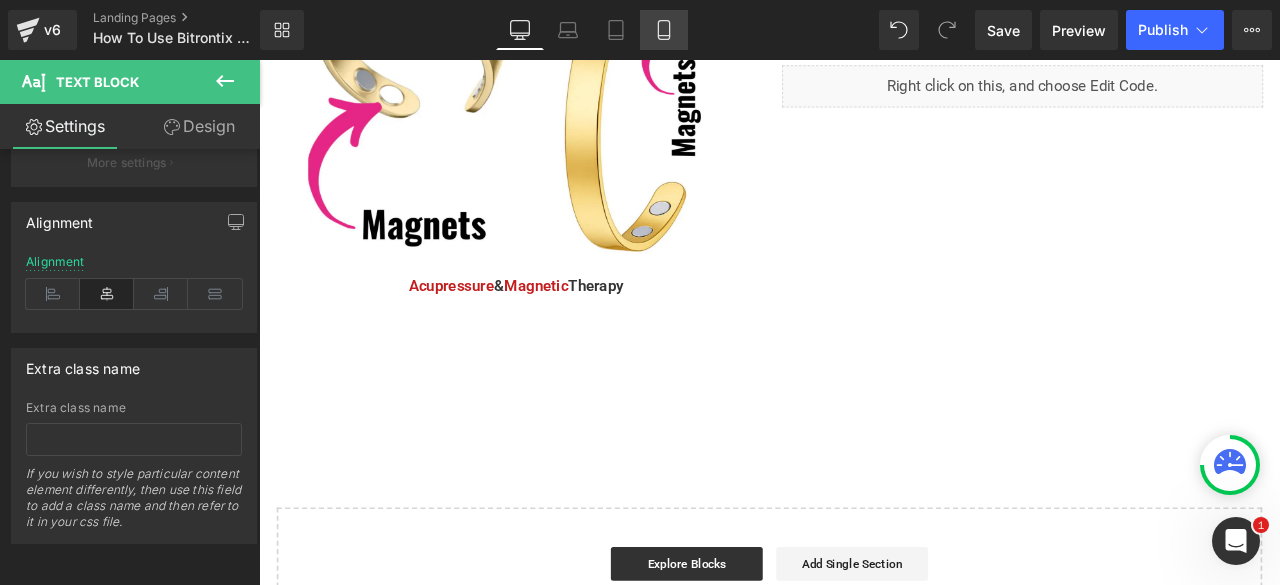 click 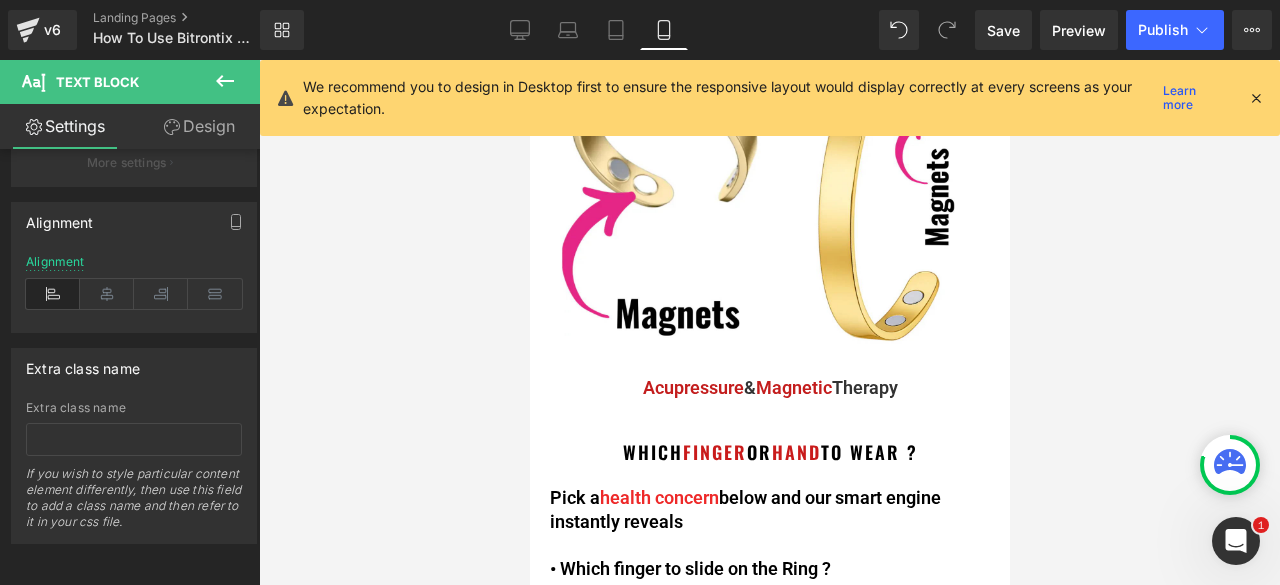 scroll, scrollTop: 100, scrollLeft: 0, axis: vertical 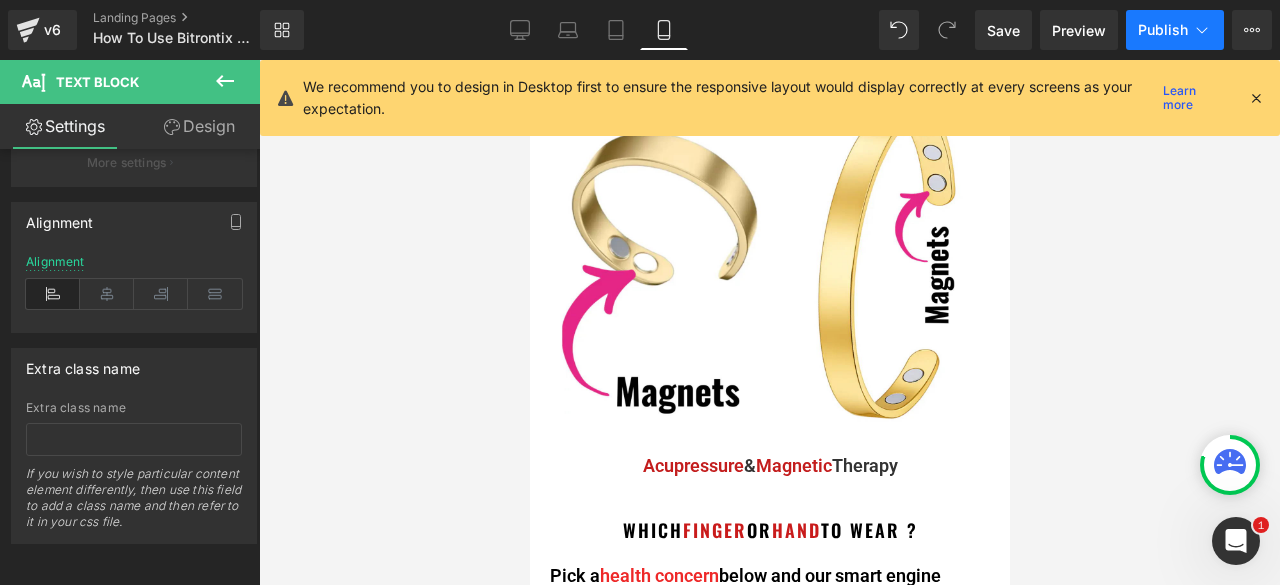 click on "Publish" at bounding box center [1163, 30] 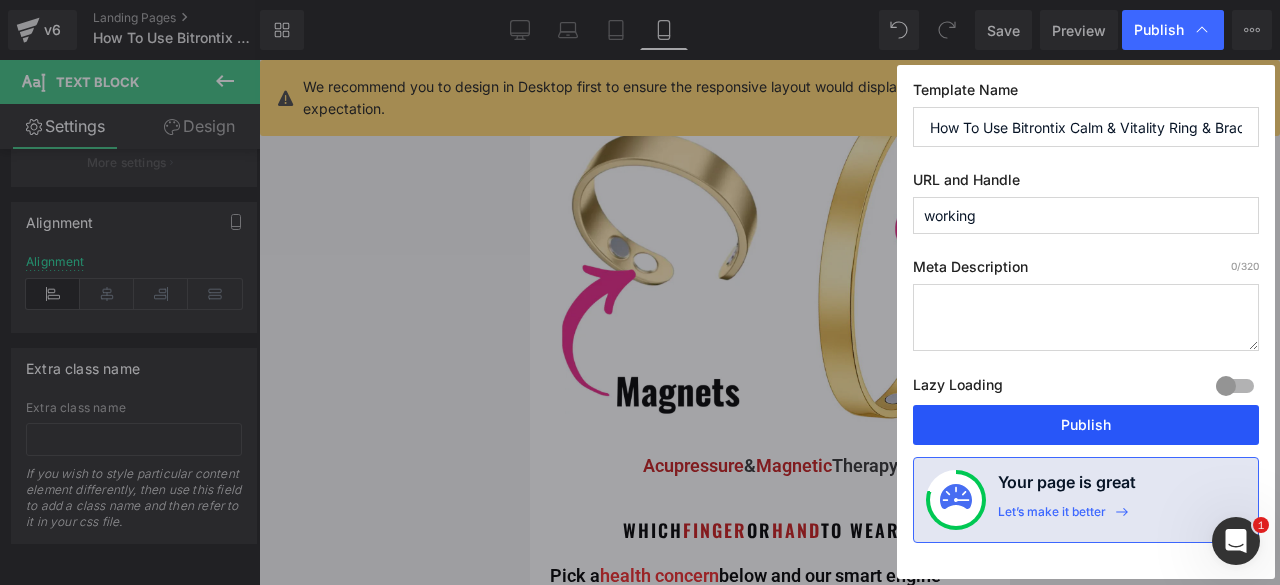 click on "Publish" at bounding box center (1086, 425) 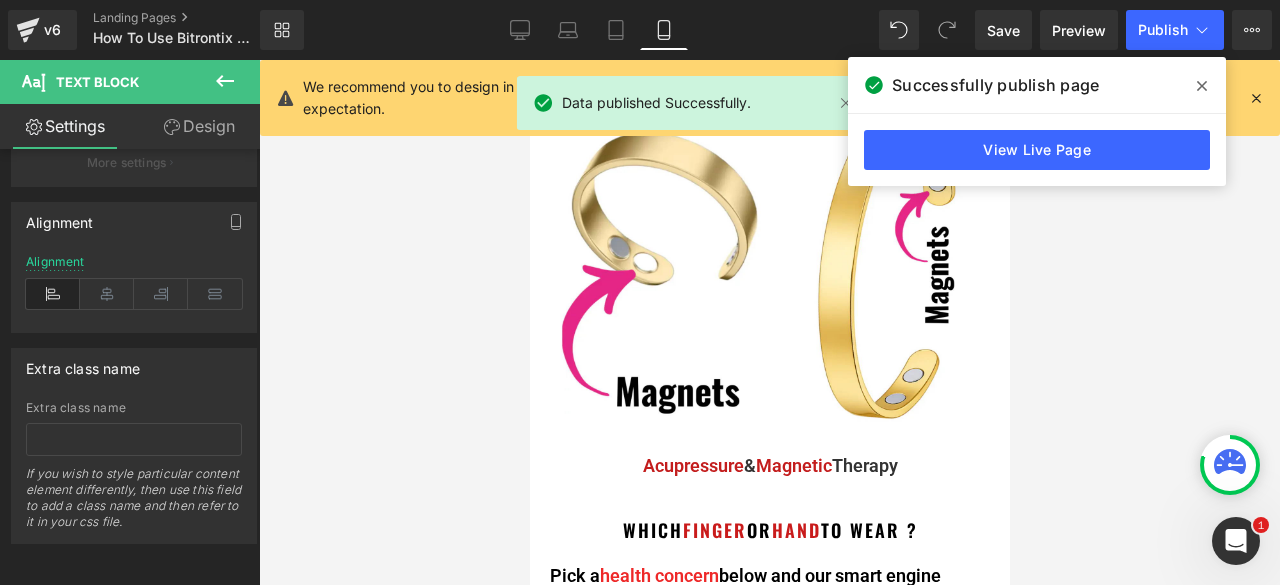 click at bounding box center [1202, 86] 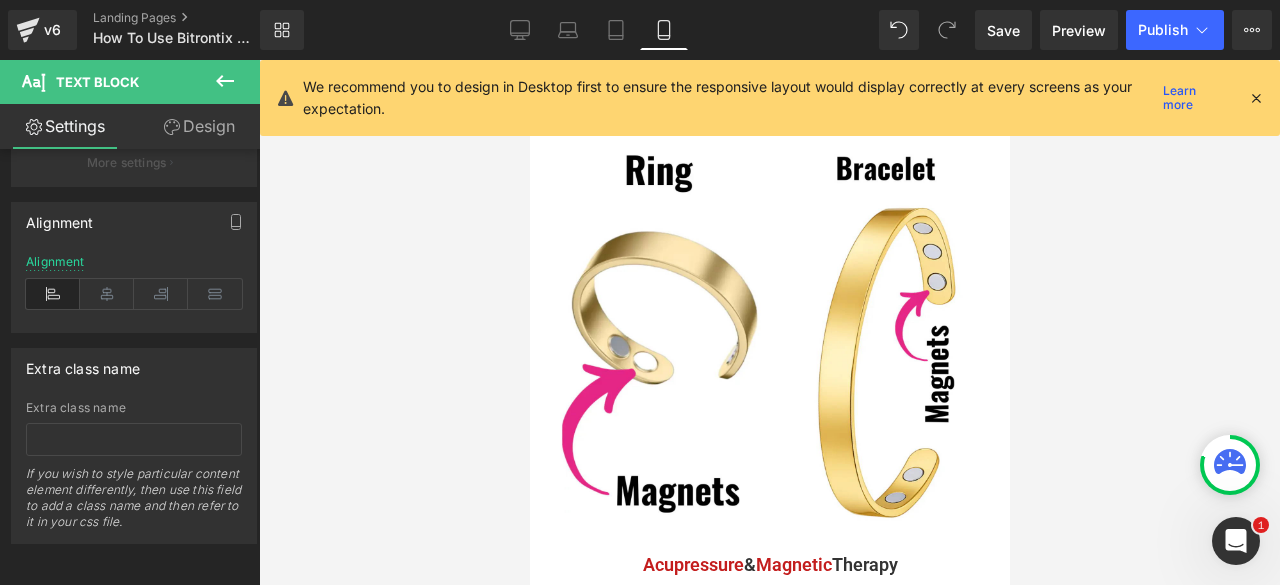 scroll, scrollTop: 0, scrollLeft: 0, axis: both 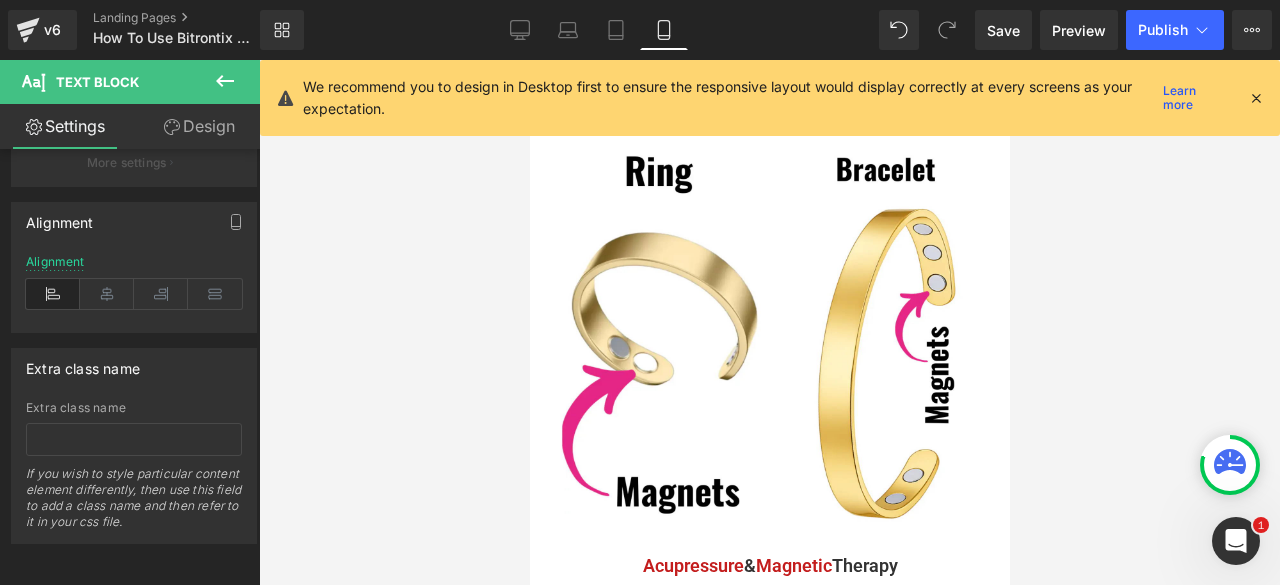 click at bounding box center [1256, 98] 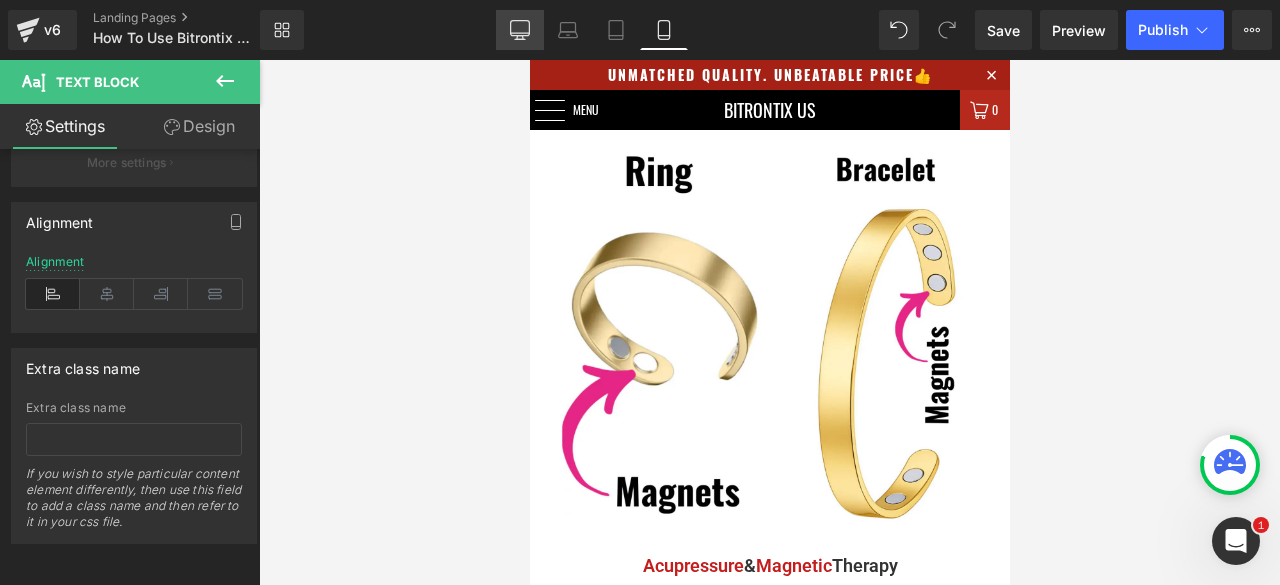 click on "Desktop" at bounding box center [520, 30] 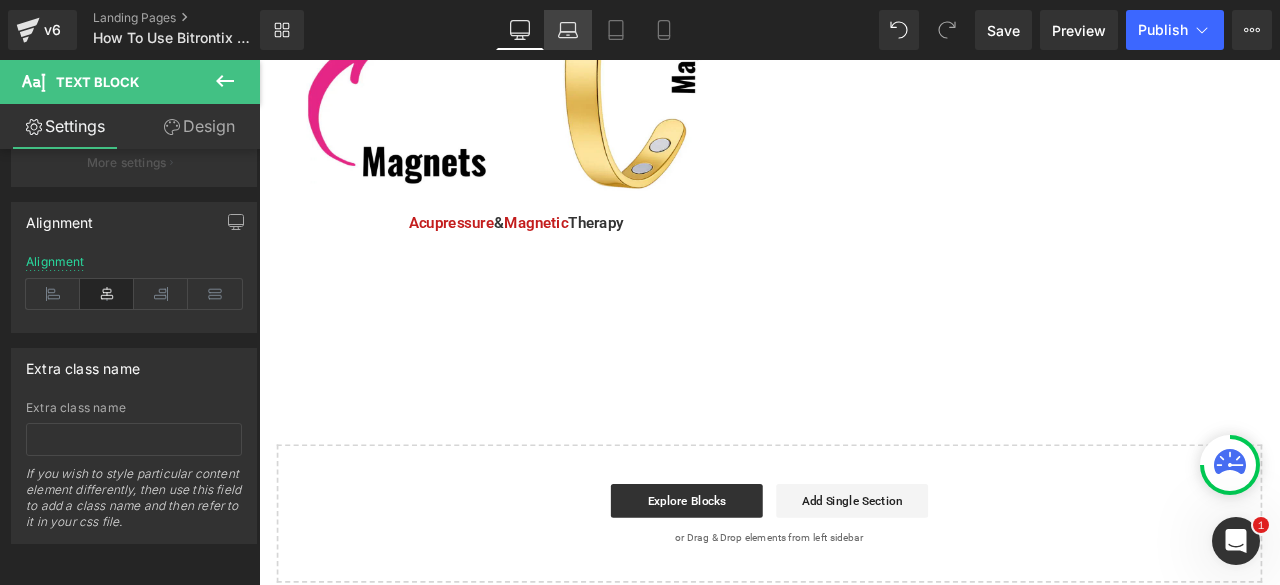 click on "Laptop" at bounding box center (568, 30) 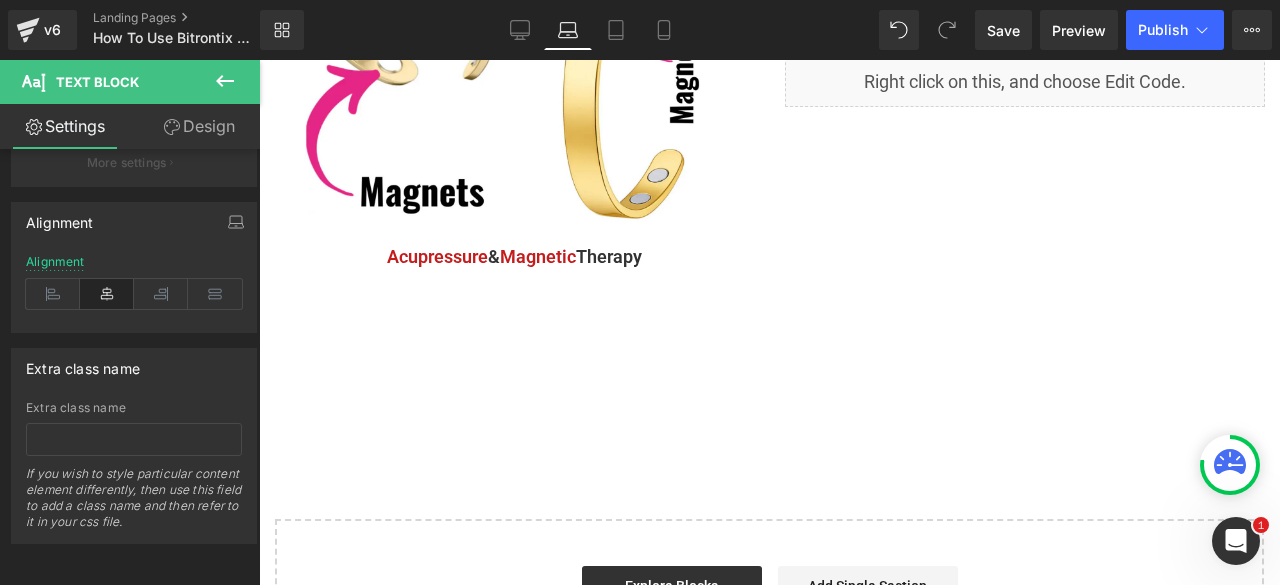 scroll, scrollTop: 0, scrollLeft: 0, axis: both 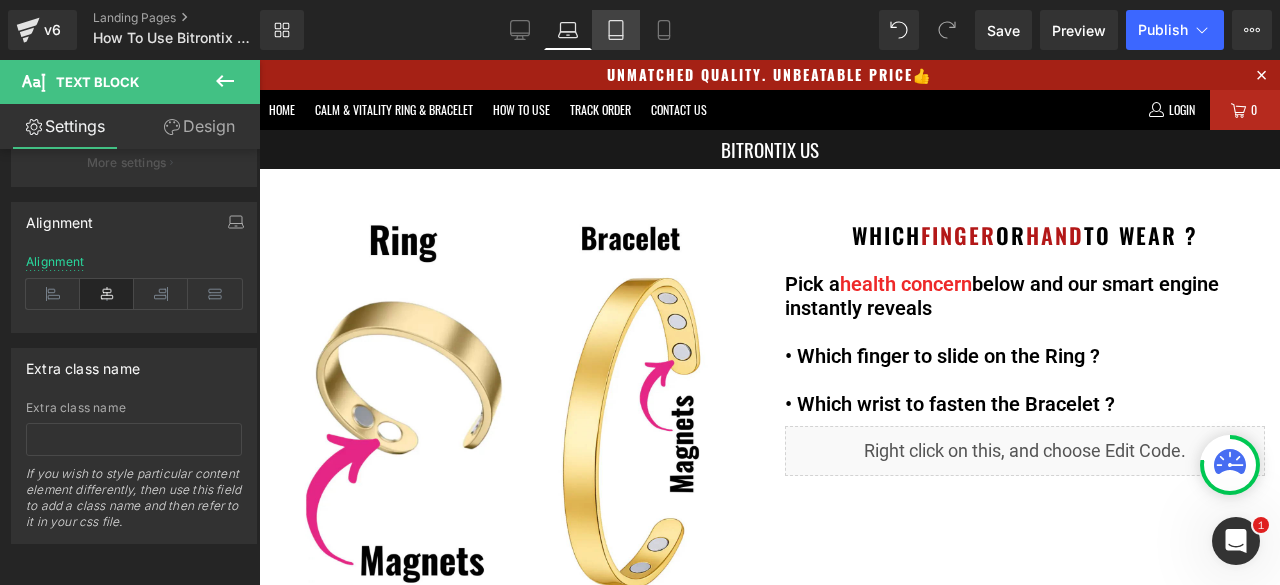 click 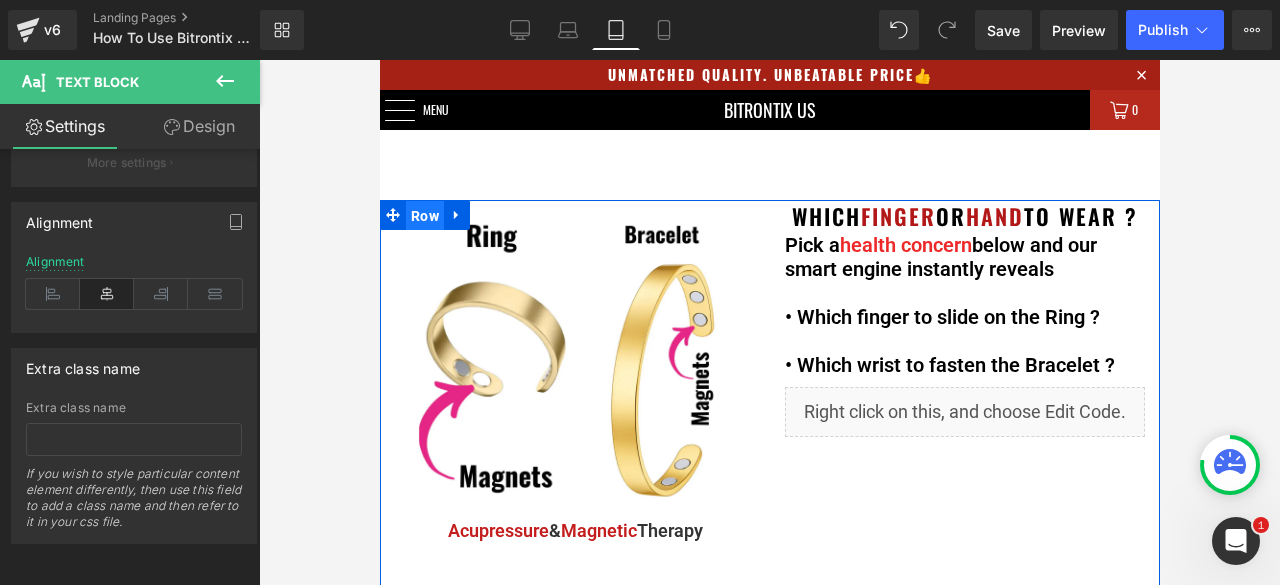 click on "Row" at bounding box center [424, 216] 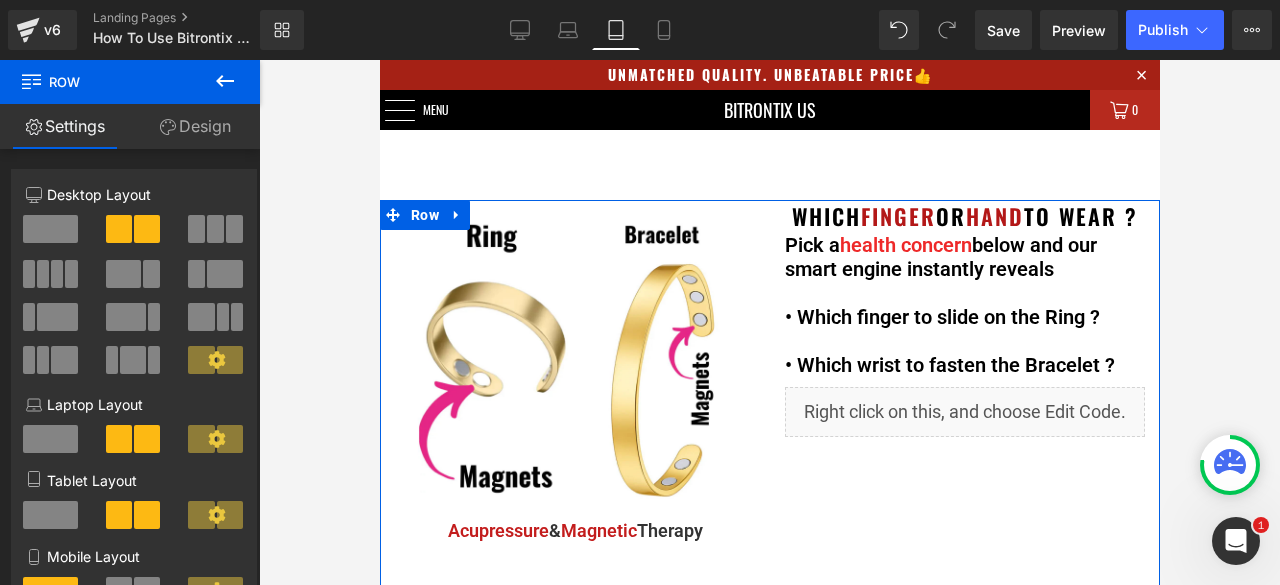 click on "Design" at bounding box center [195, 126] 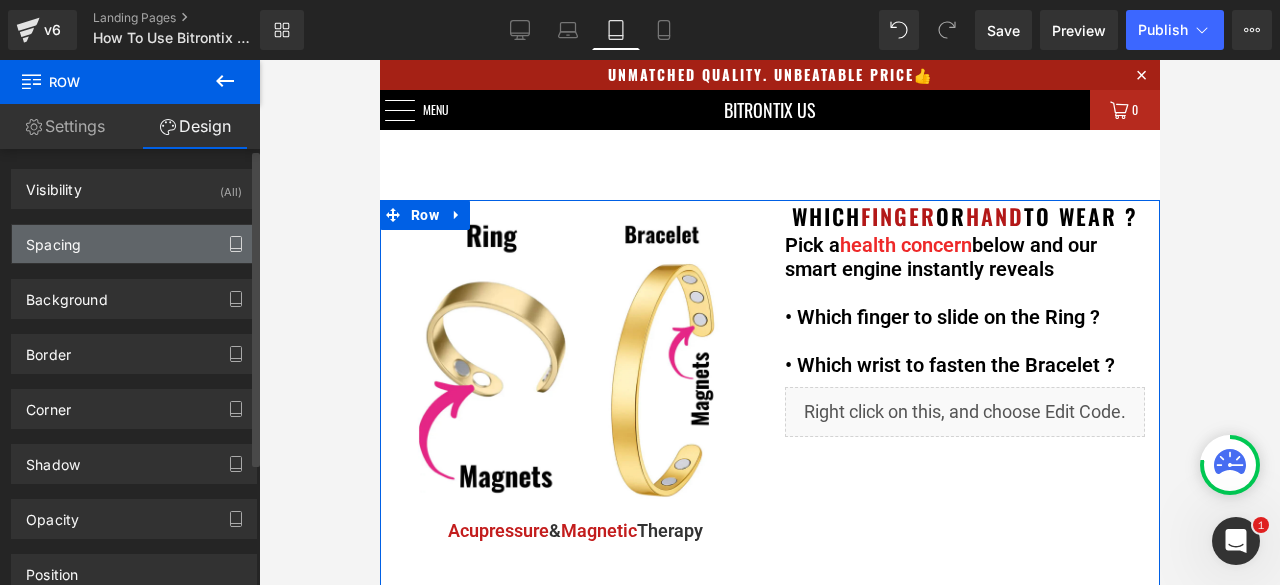 click 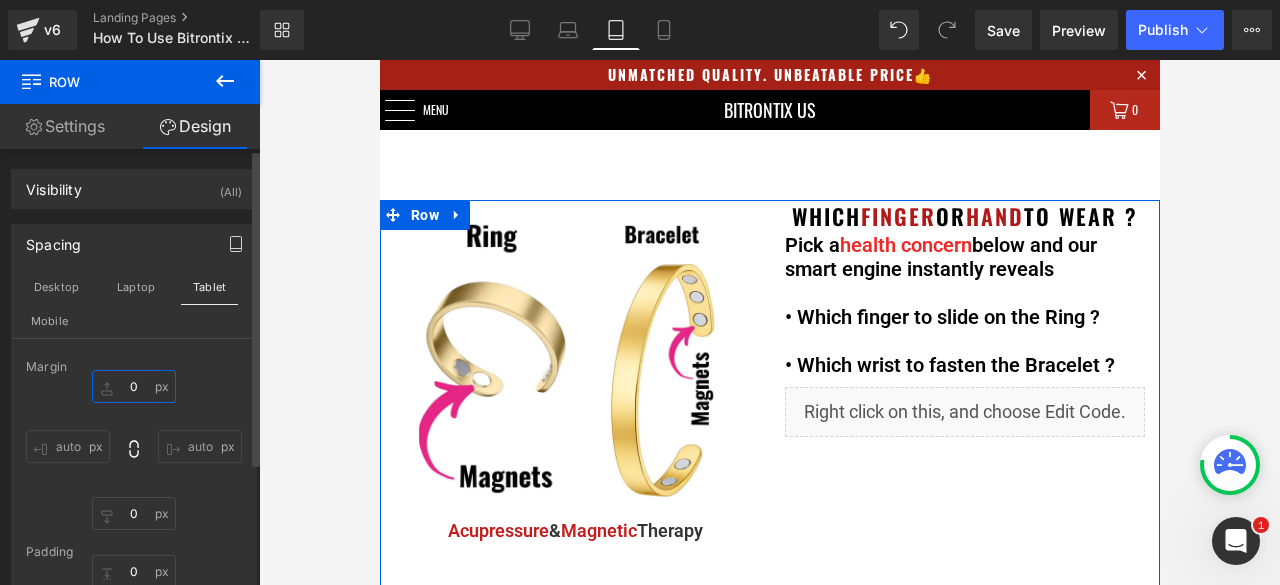click on "0" at bounding box center [134, 386] 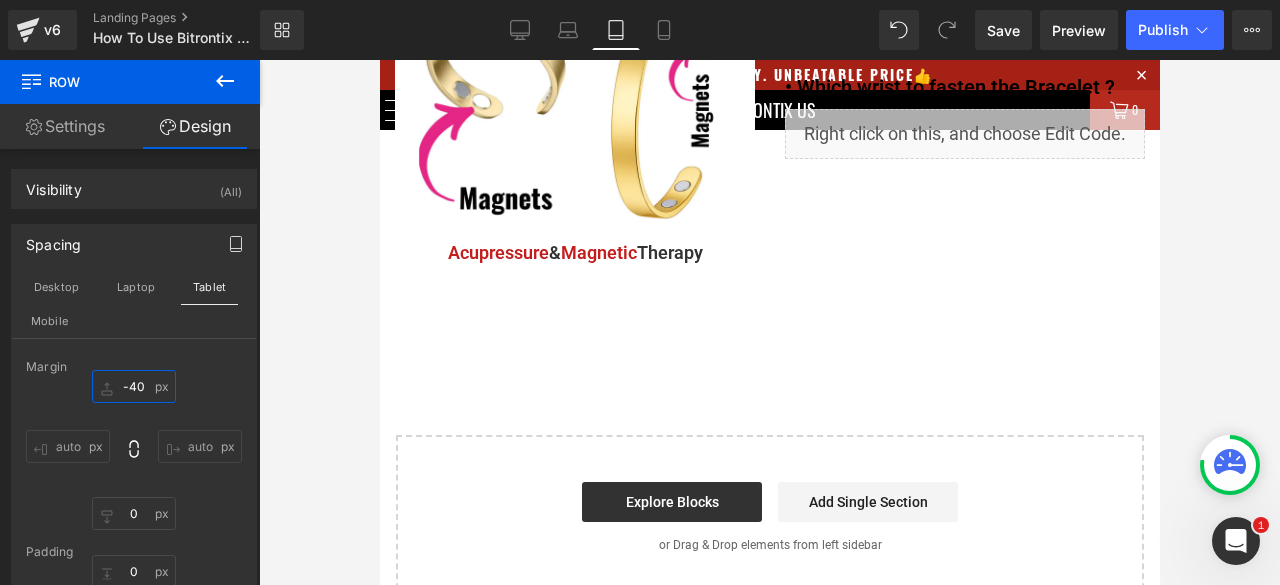scroll, scrollTop: 0, scrollLeft: 0, axis: both 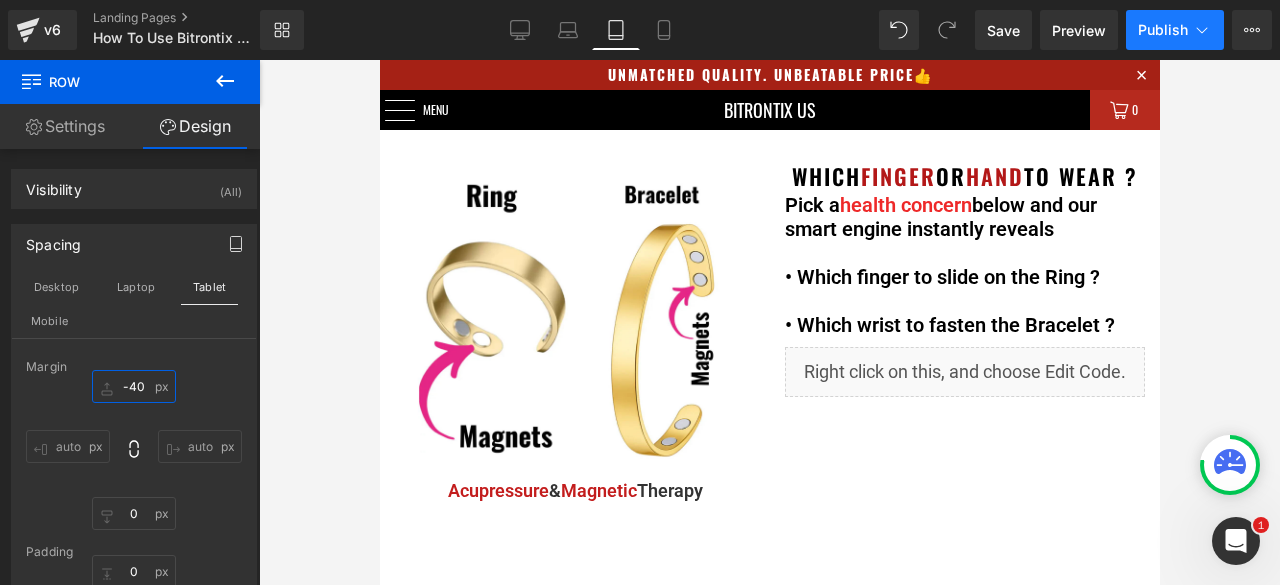 type on "-40" 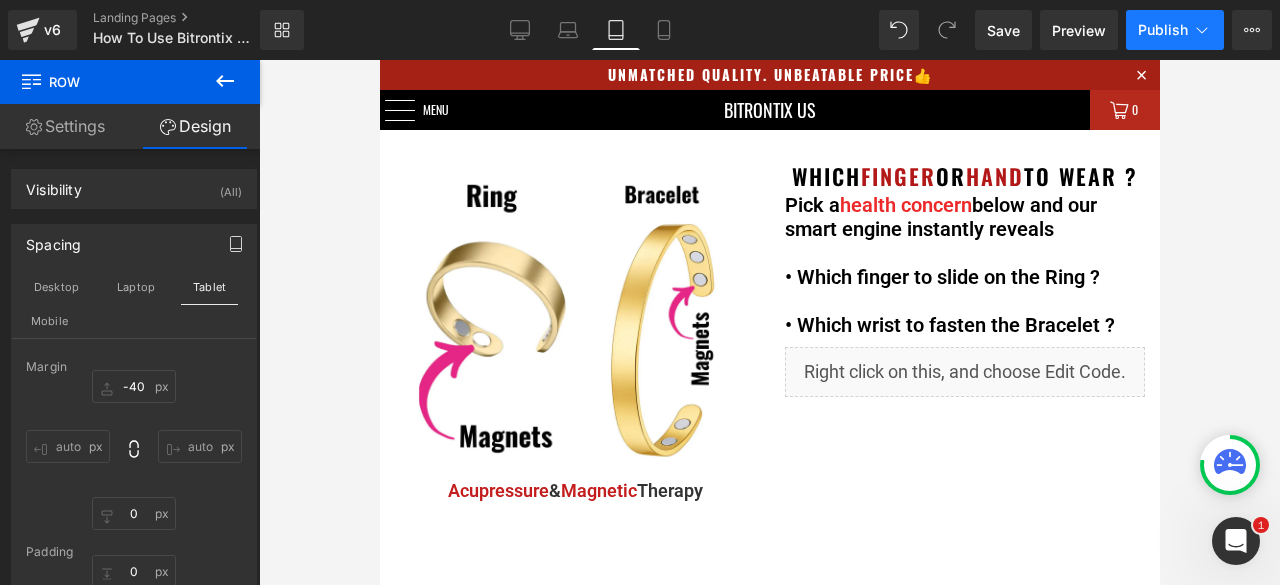 click on "Publish" at bounding box center (1163, 30) 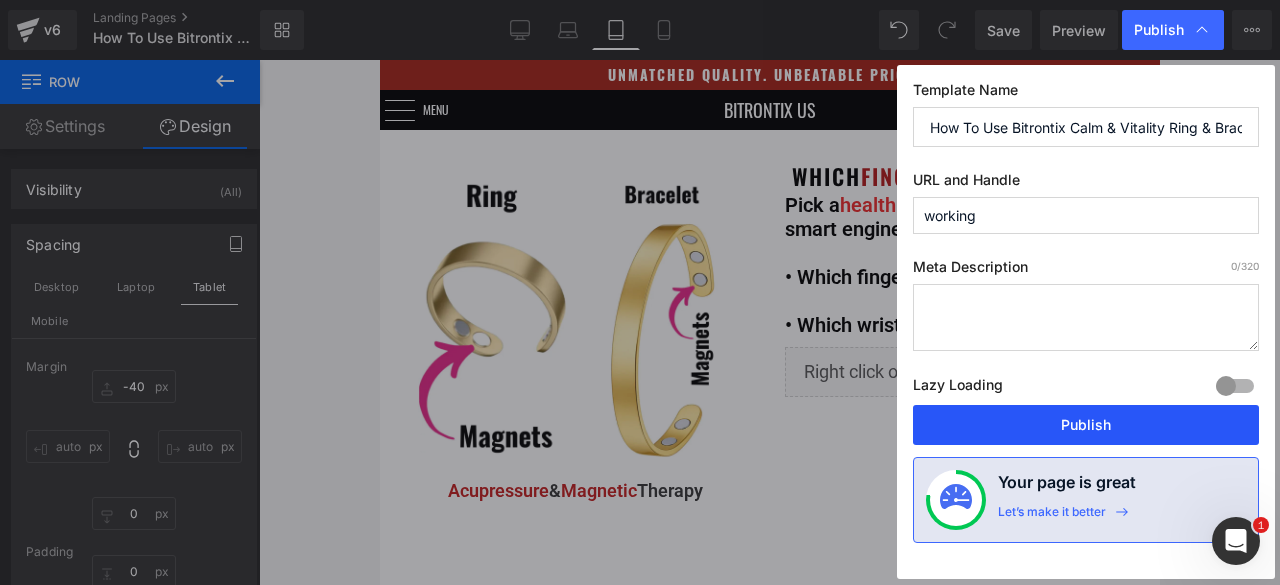 click on "Publish" at bounding box center [1086, 425] 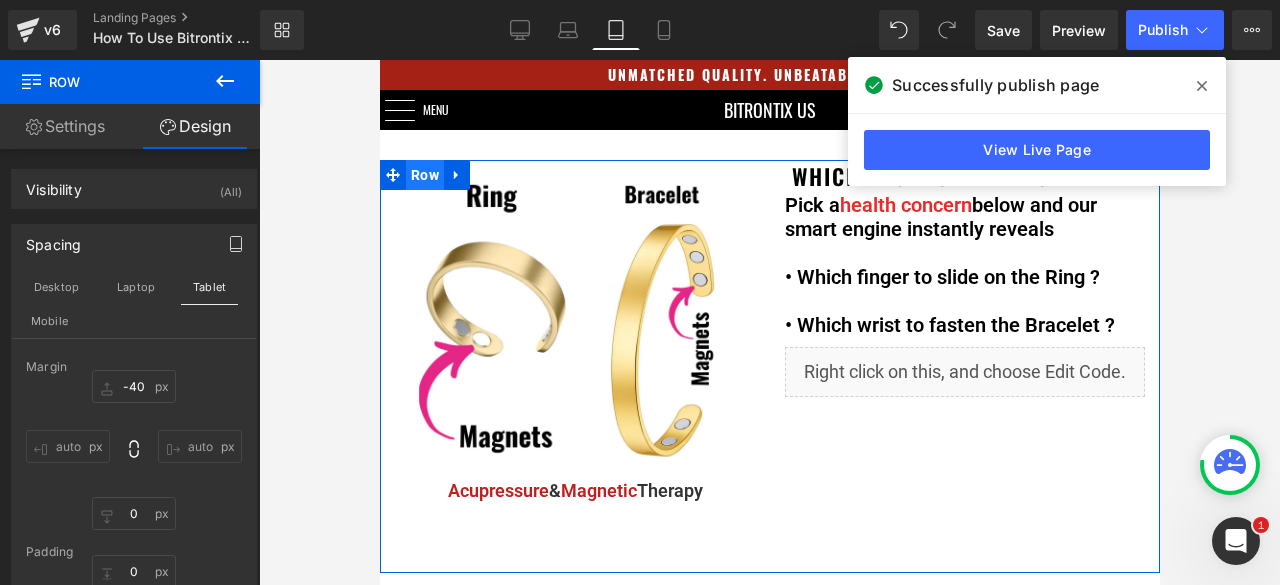 click on "Row" at bounding box center (424, 175) 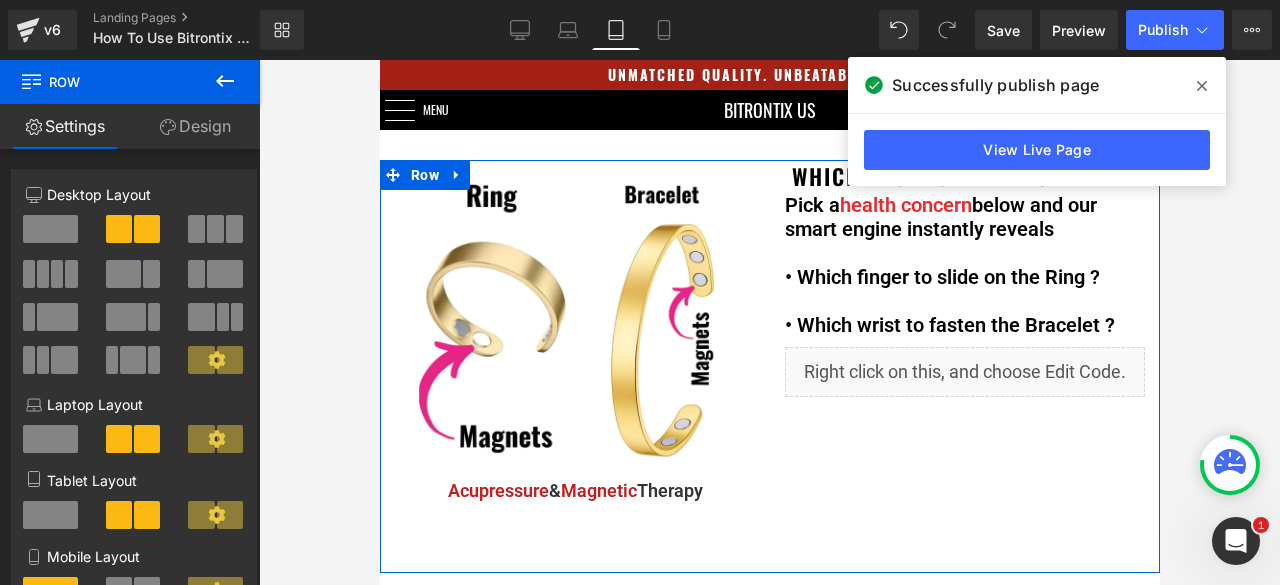 click on "Design" at bounding box center [195, 126] 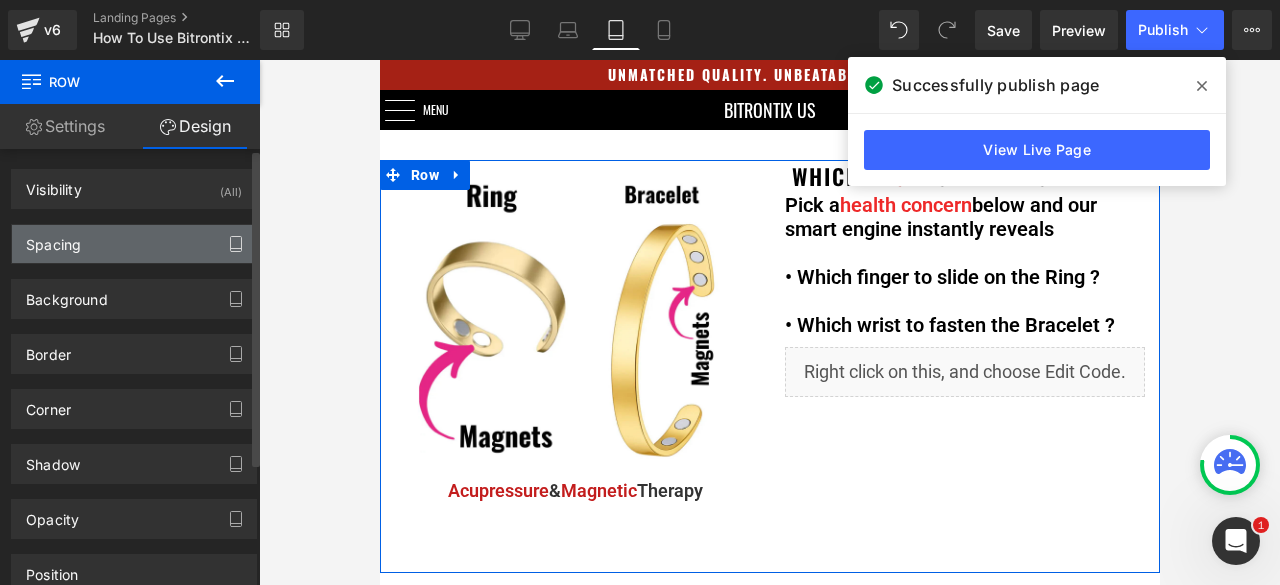 click 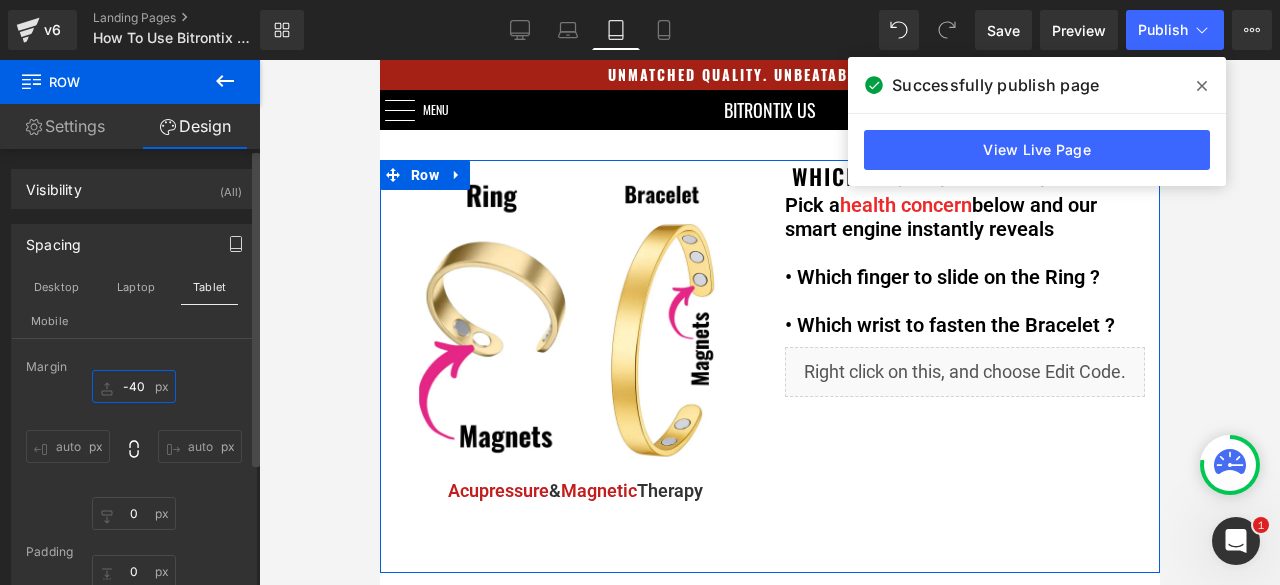 click on "-40" at bounding box center (134, 386) 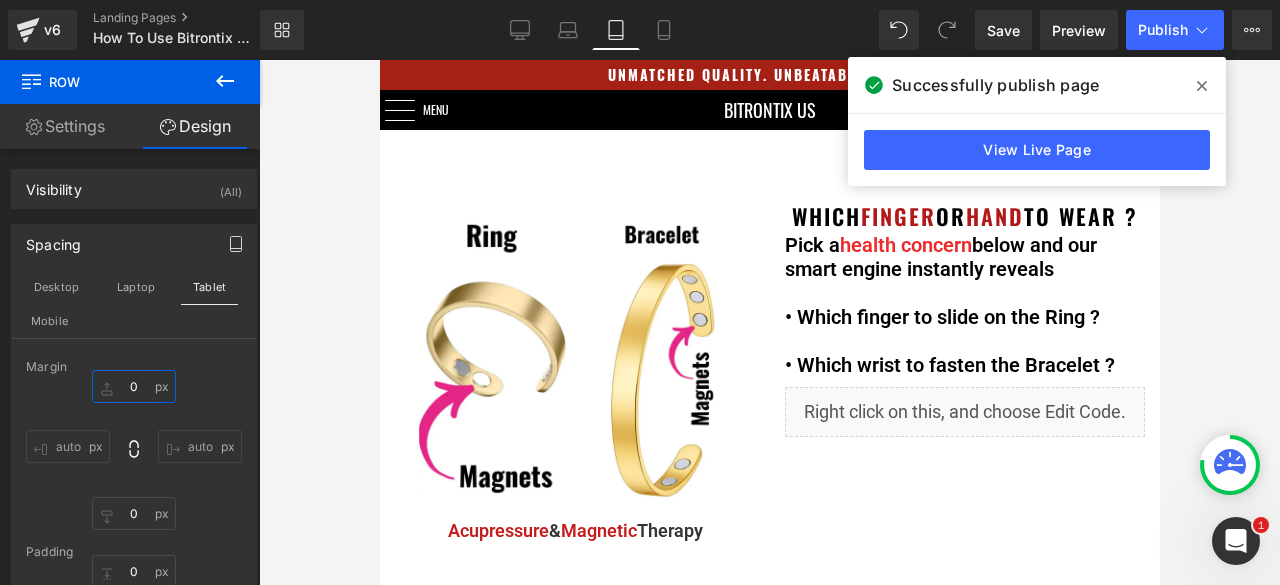 type 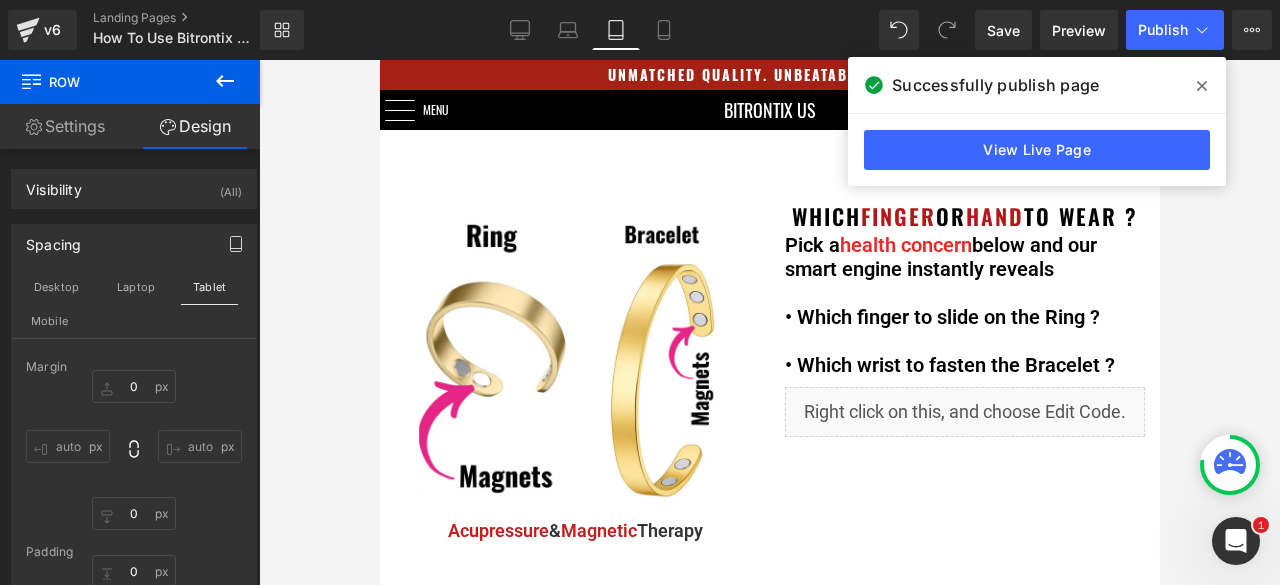 click 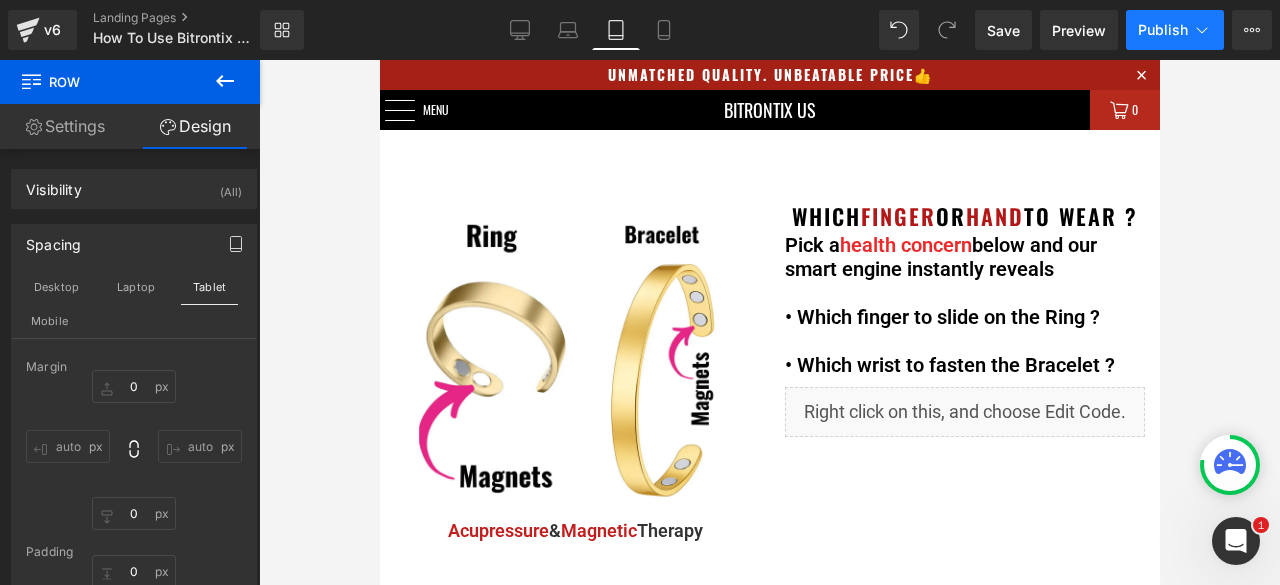 click on "Publish" at bounding box center [1163, 30] 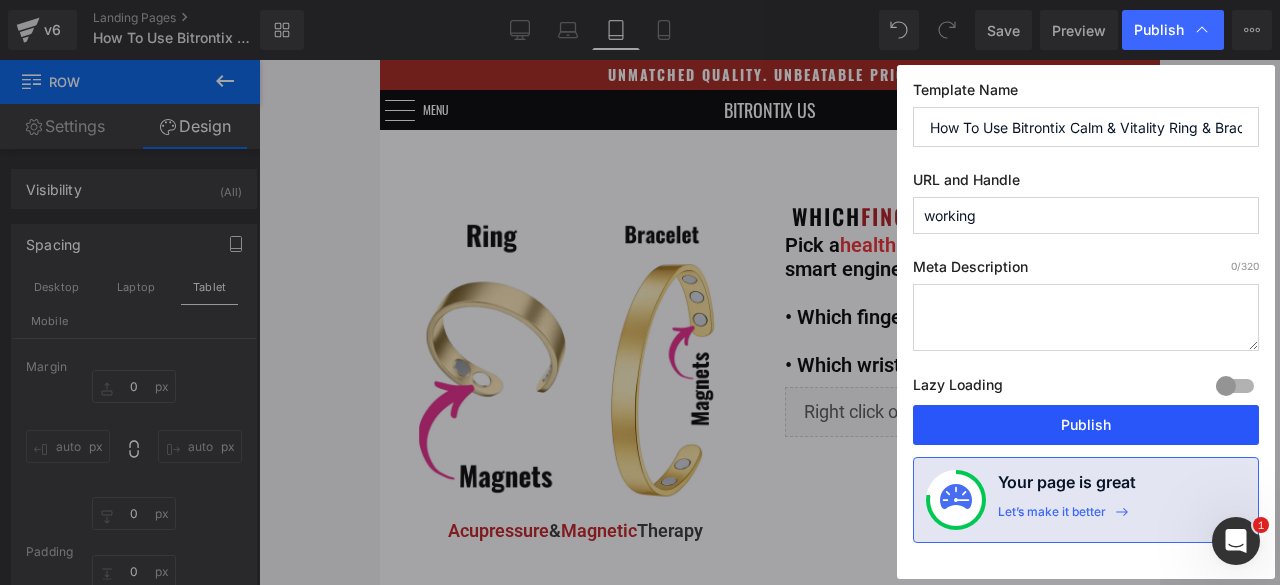 click on "Publish" at bounding box center (1086, 425) 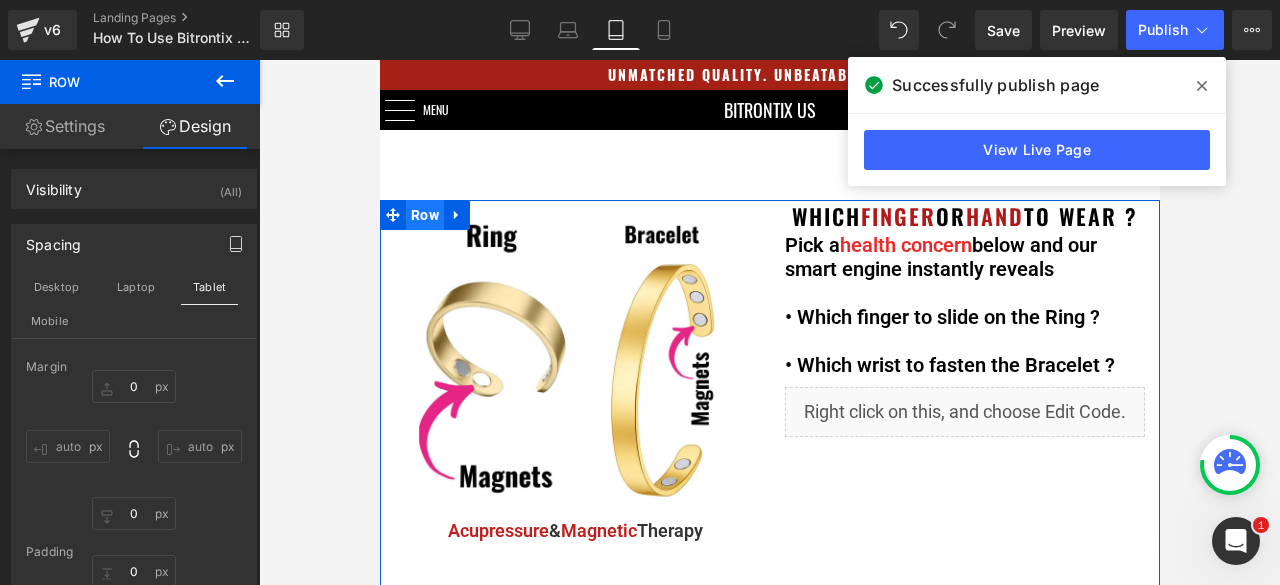 click on "Row" at bounding box center [424, 215] 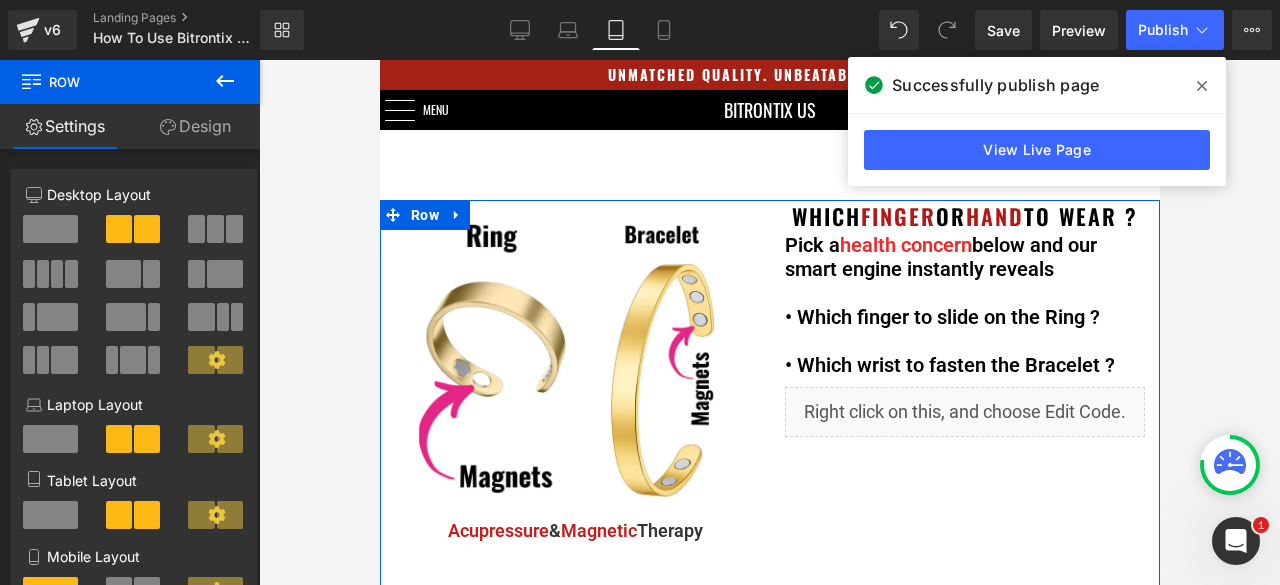 click on "Design" at bounding box center (195, 126) 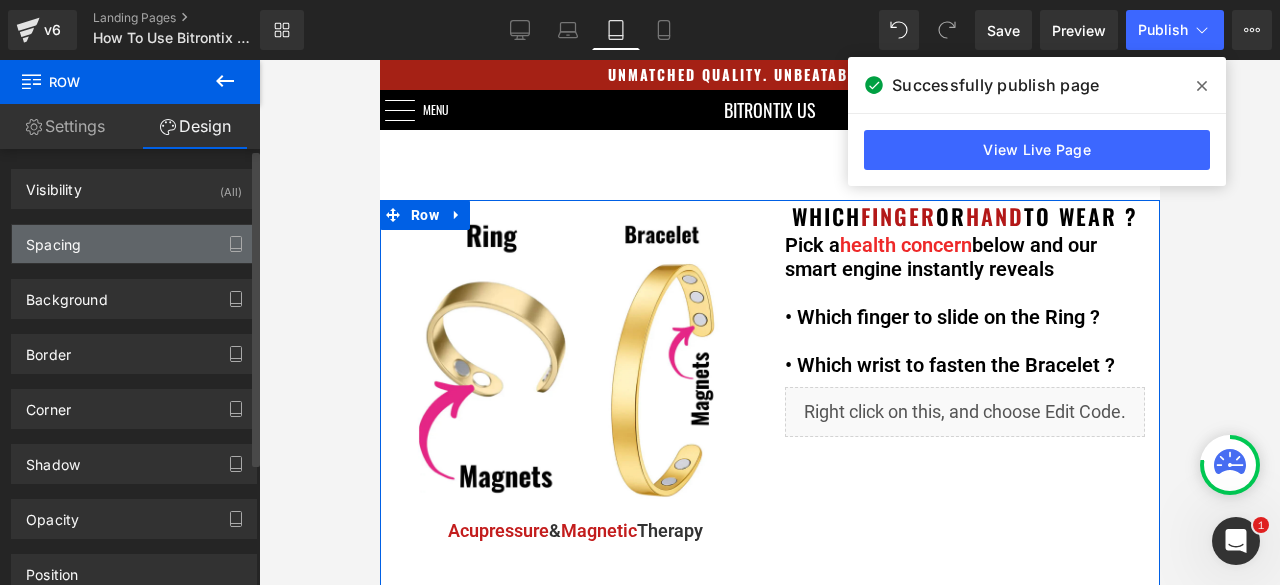click on "Spacing" at bounding box center [134, 244] 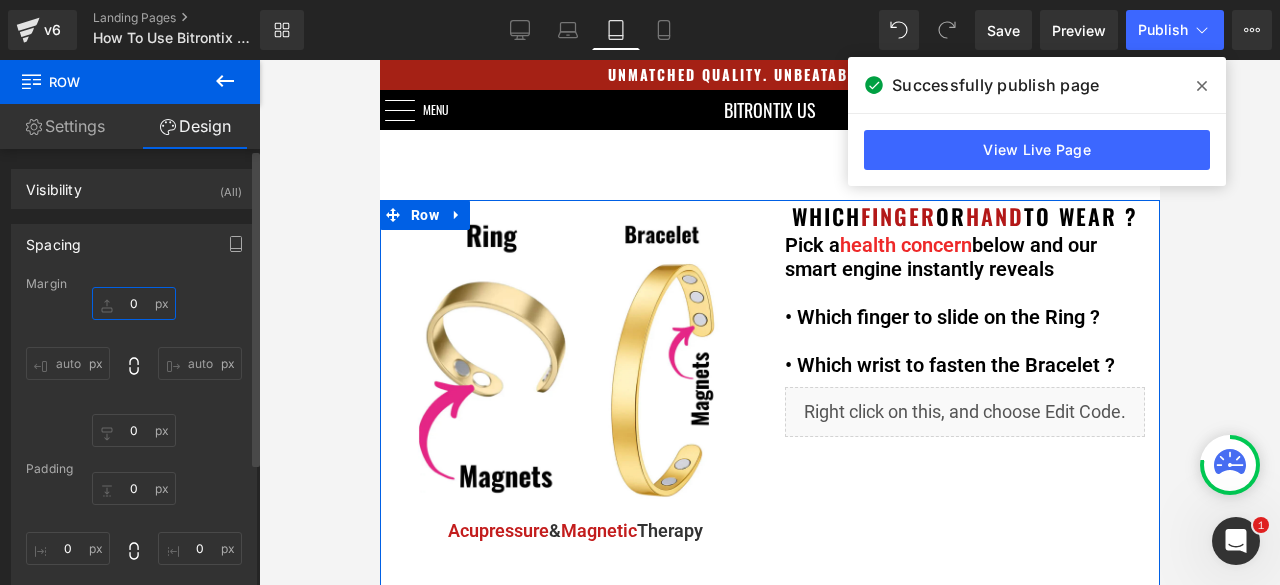click on "0" at bounding box center [134, 303] 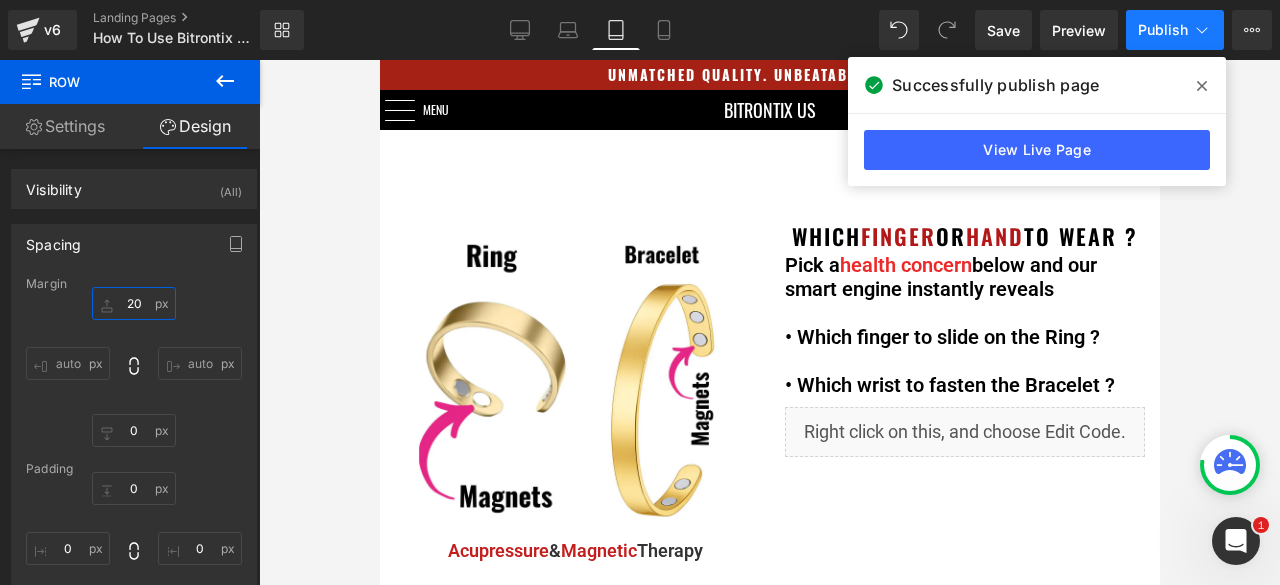 type on "20" 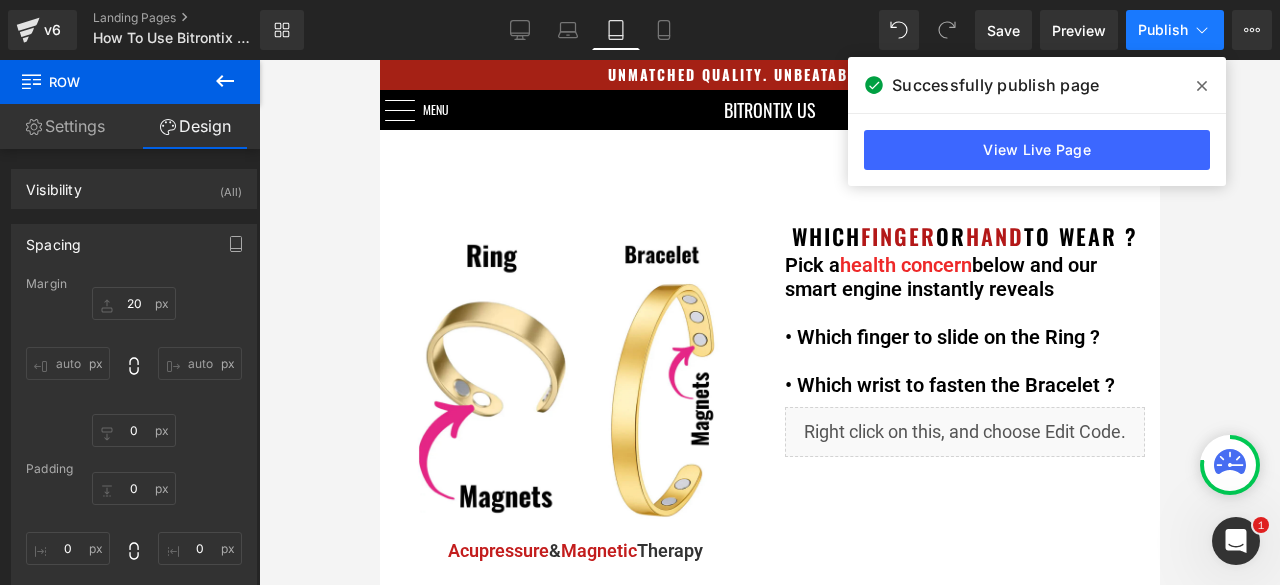 click on "Publish" at bounding box center (1163, 30) 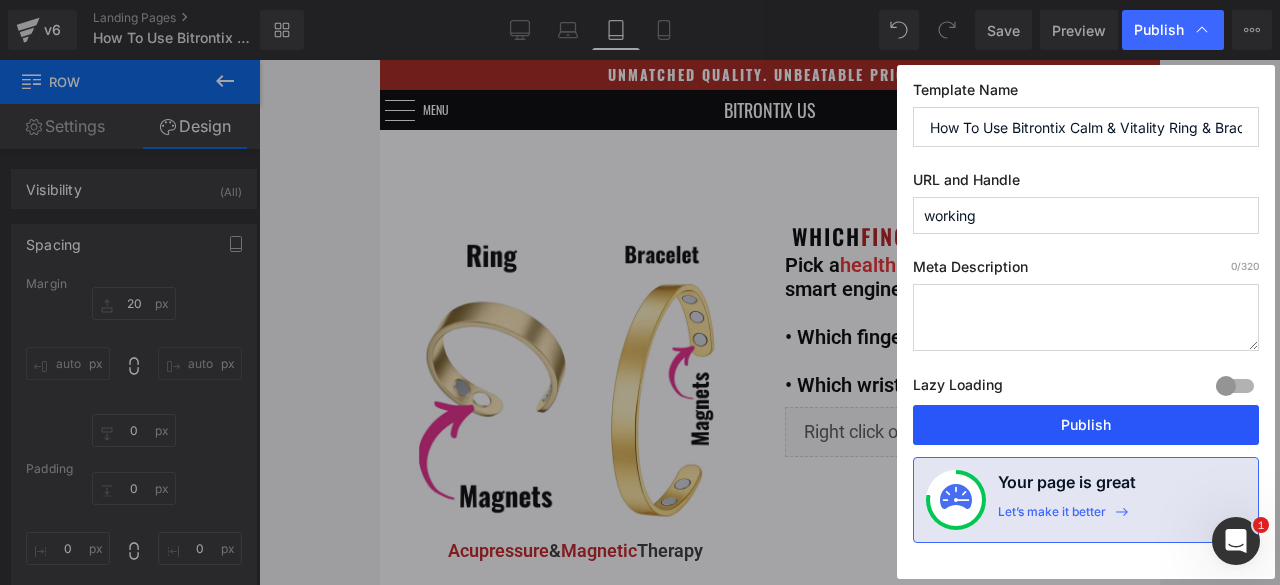 click on "Publish" at bounding box center (1086, 425) 